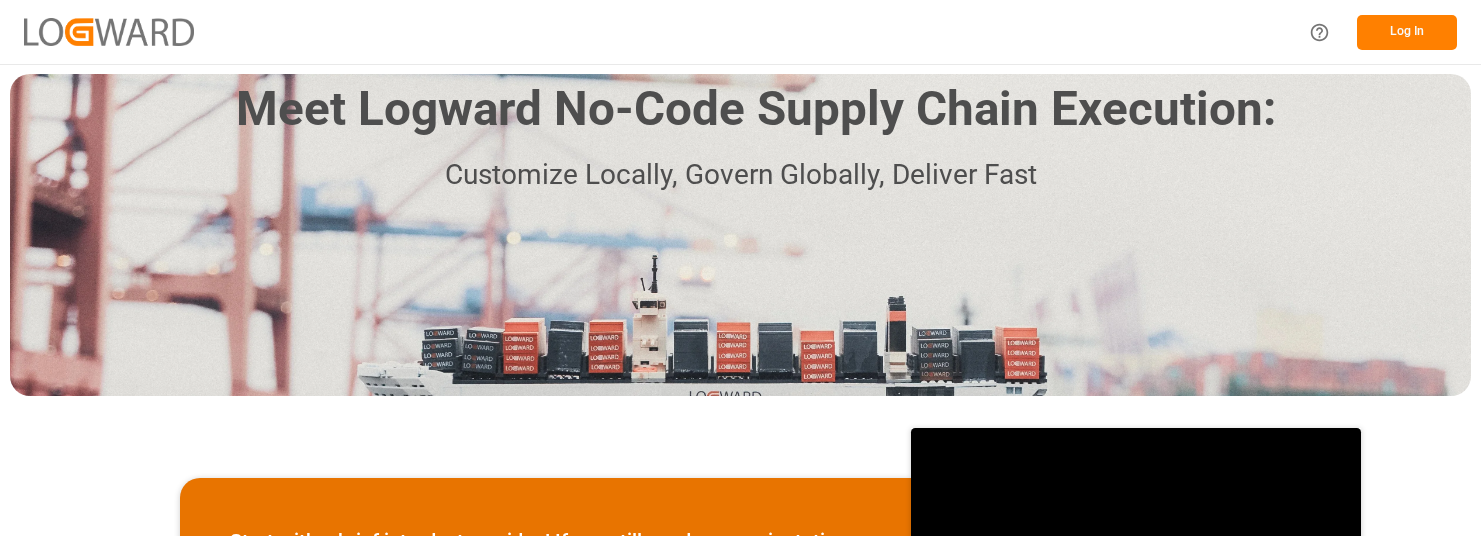 scroll, scrollTop: 0, scrollLeft: 0, axis: both 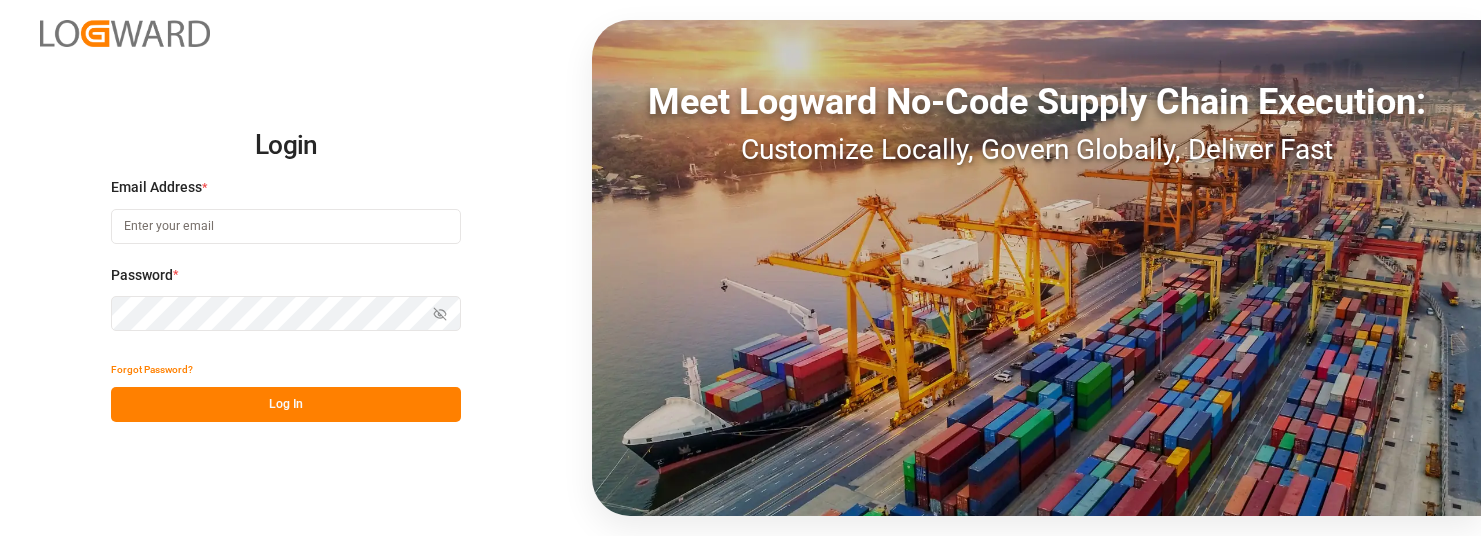type on "[PERSON_NAME][EMAIL_ADDRESS][PERSON_NAME][DOMAIN_NAME]" 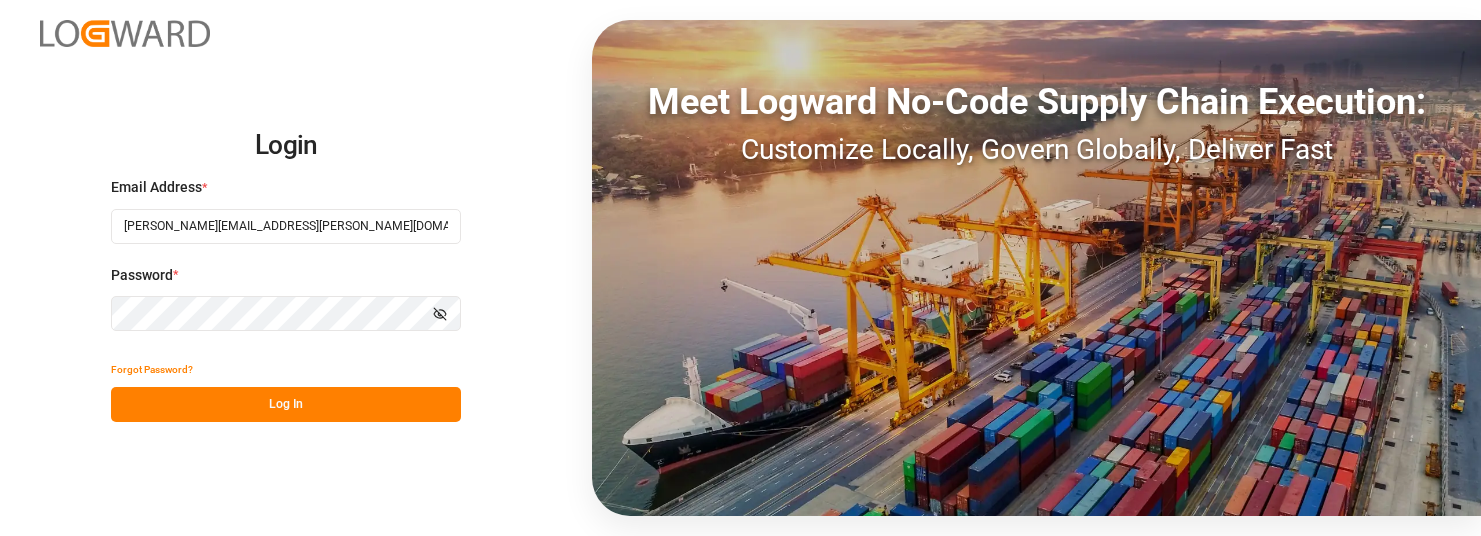 click on "Log In" at bounding box center (286, 404) 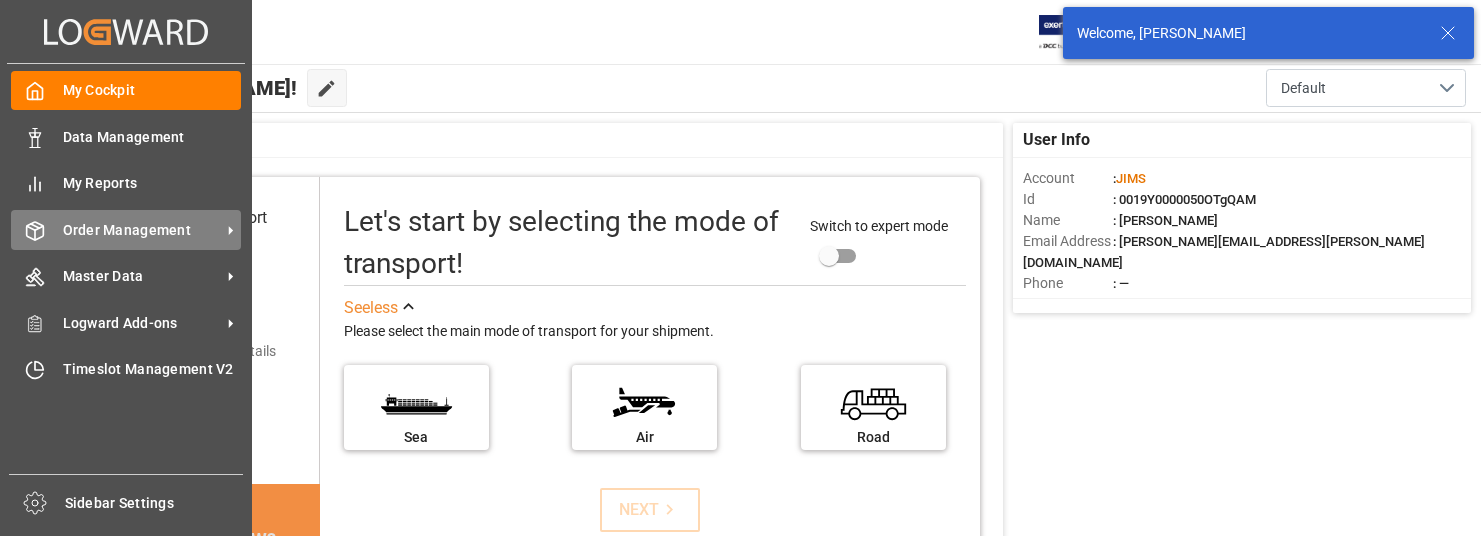 click on "Order Management" at bounding box center [142, 230] 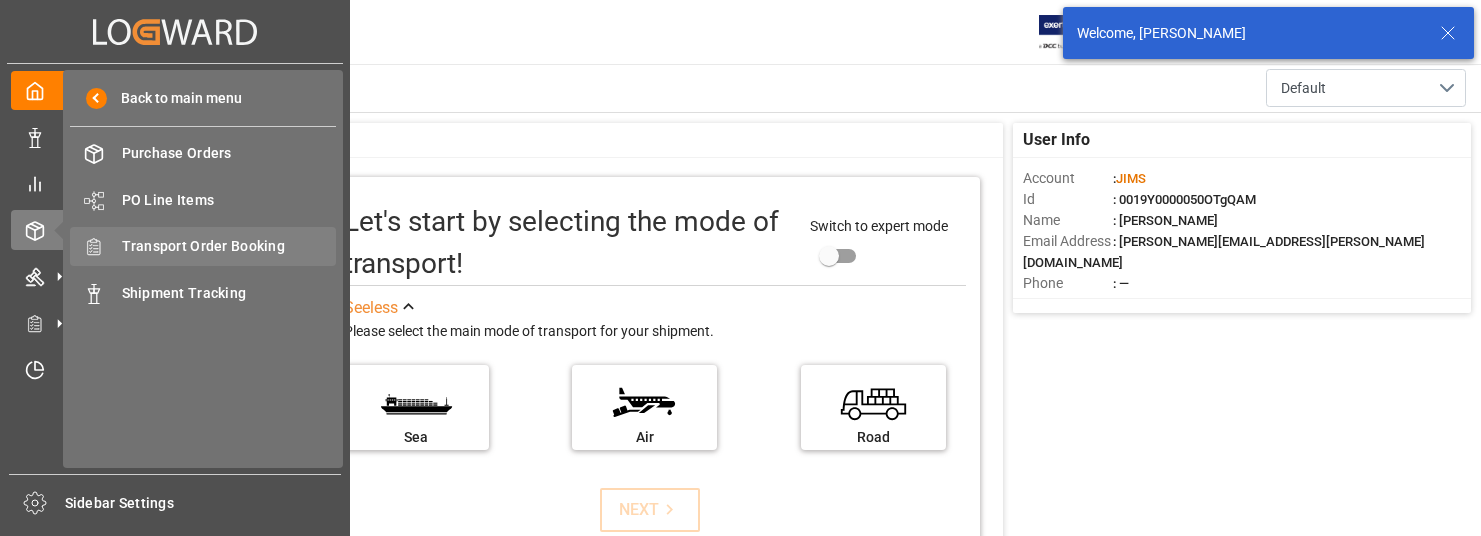 click on "Transport Order Booking" at bounding box center (229, 246) 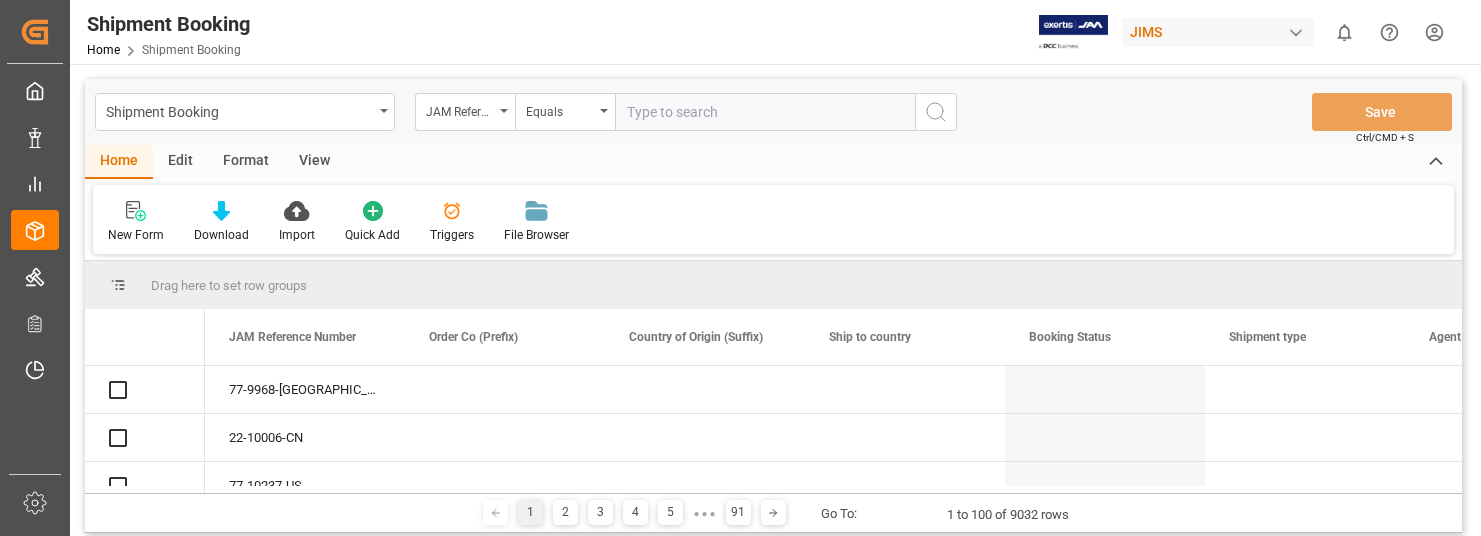 click at bounding box center [765, 112] 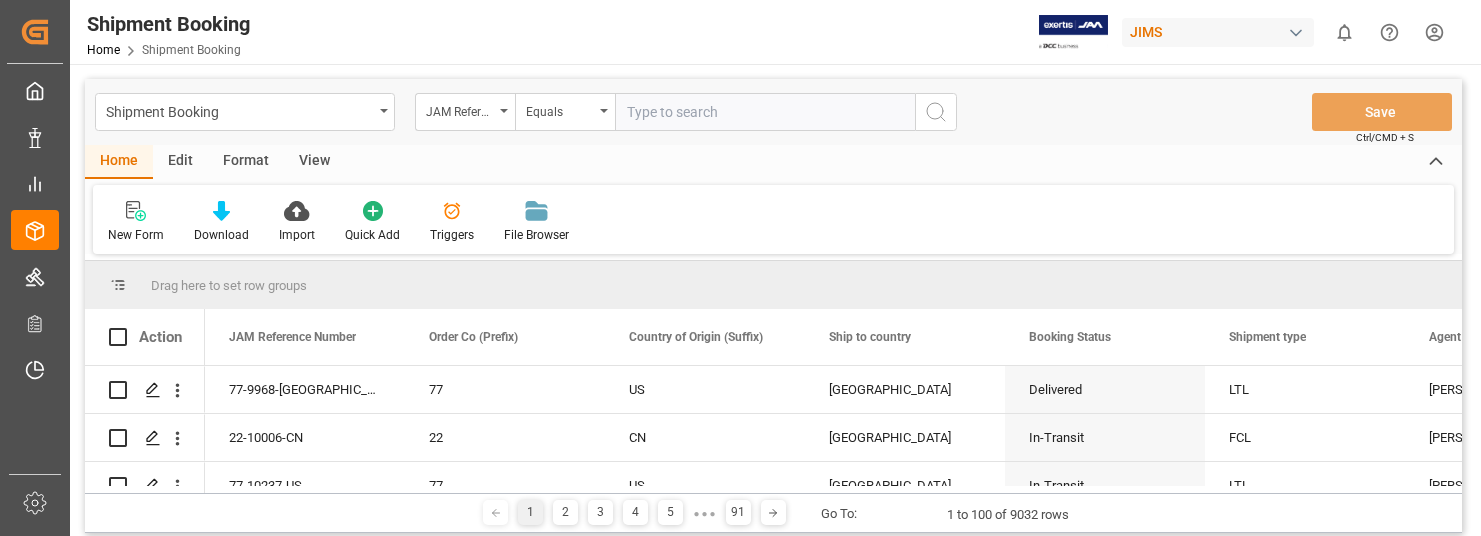 click at bounding box center [765, 112] 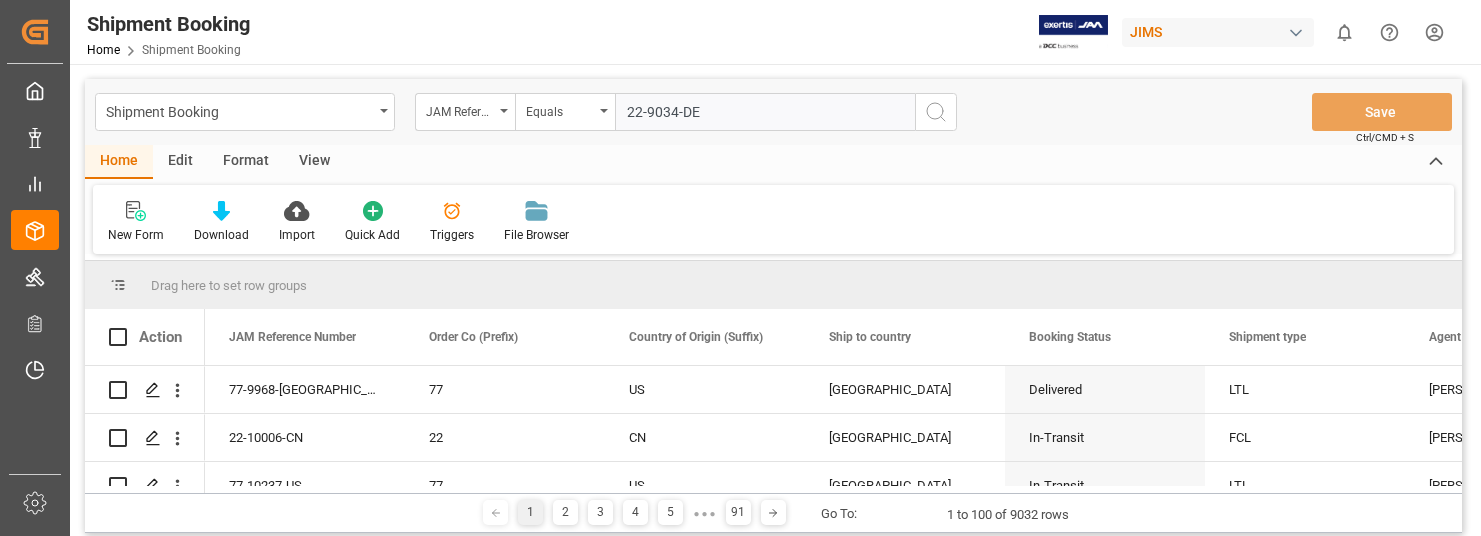 type on "22-9034-DE" 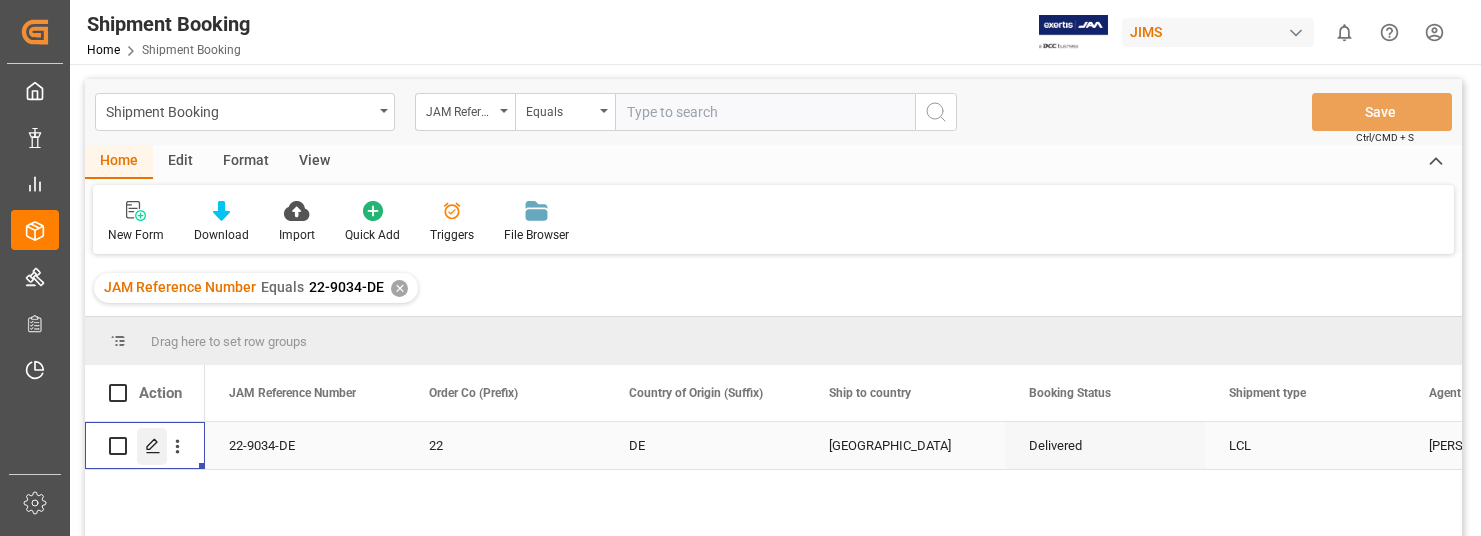 click 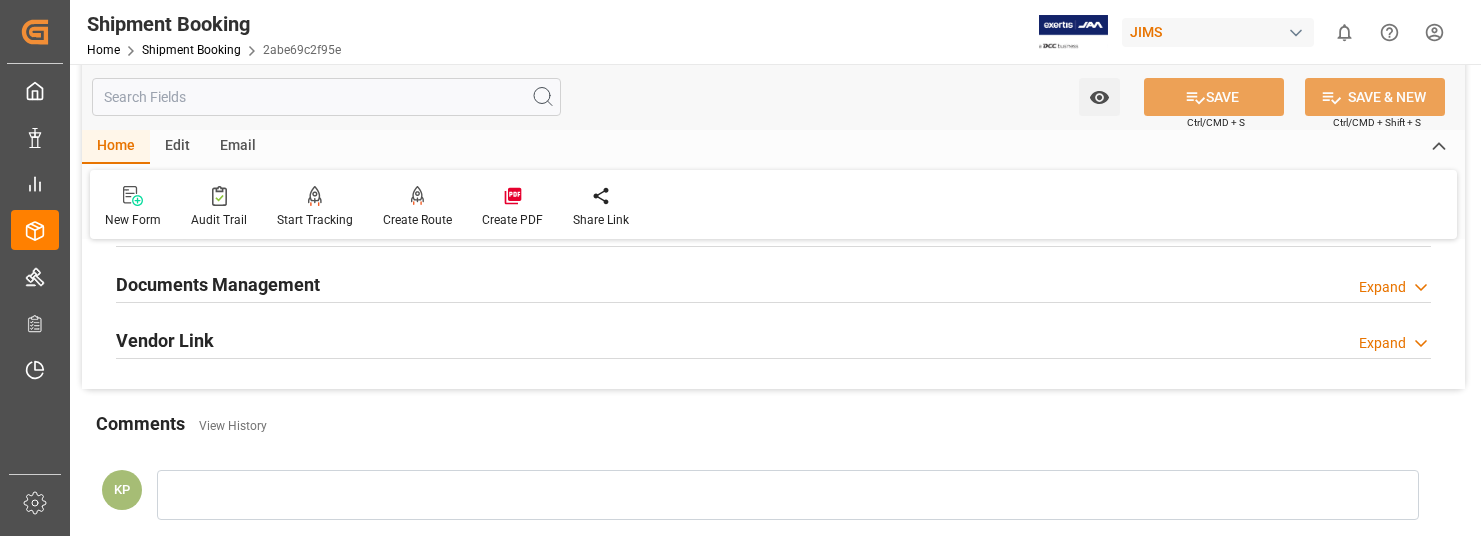 scroll, scrollTop: 600, scrollLeft: 0, axis: vertical 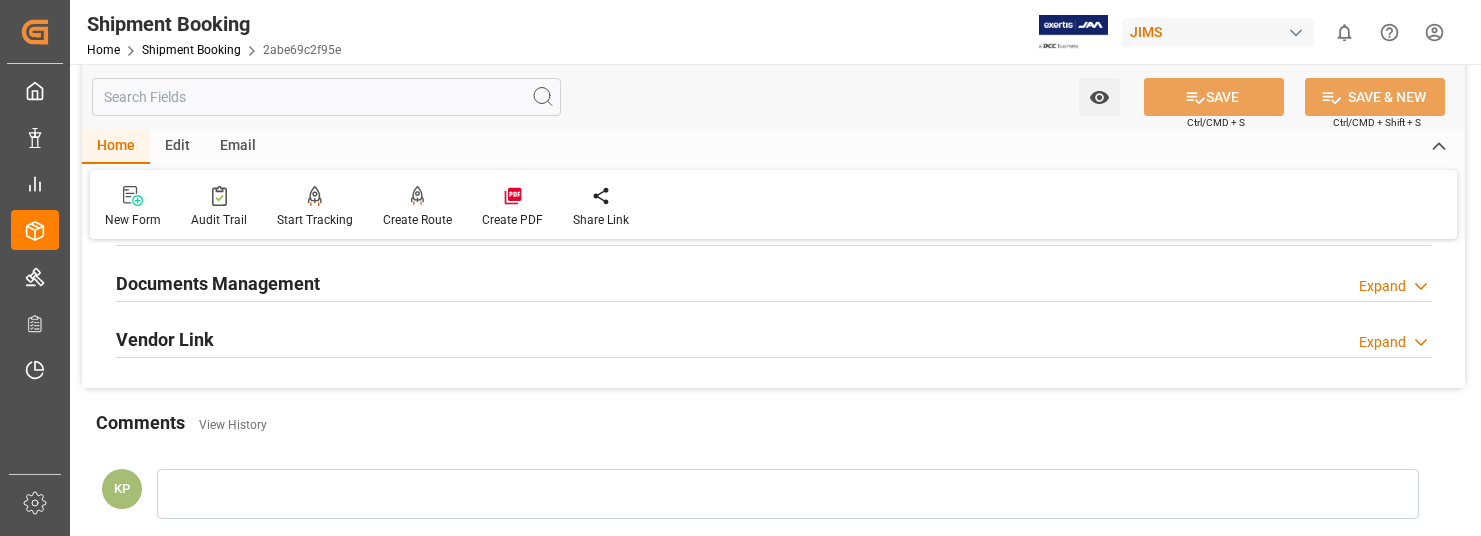 click on "Expand" at bounding box center (1382, 286) 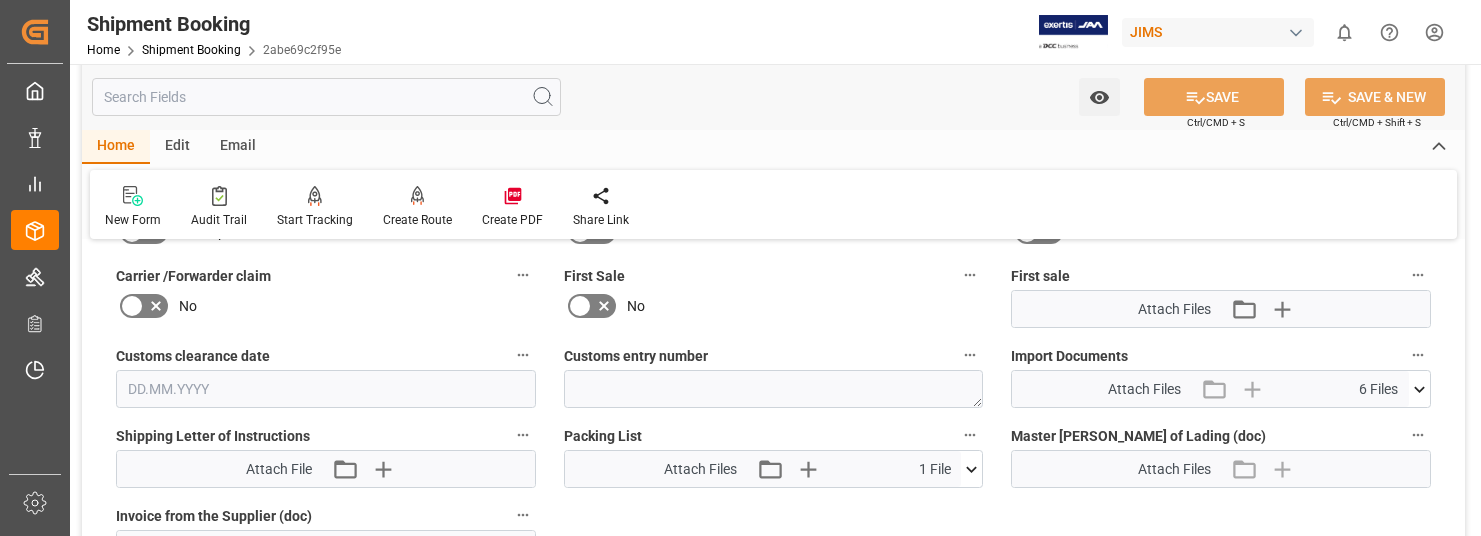 scroll, scrollTop: 900, scrollLeft: 0, axis: vertical 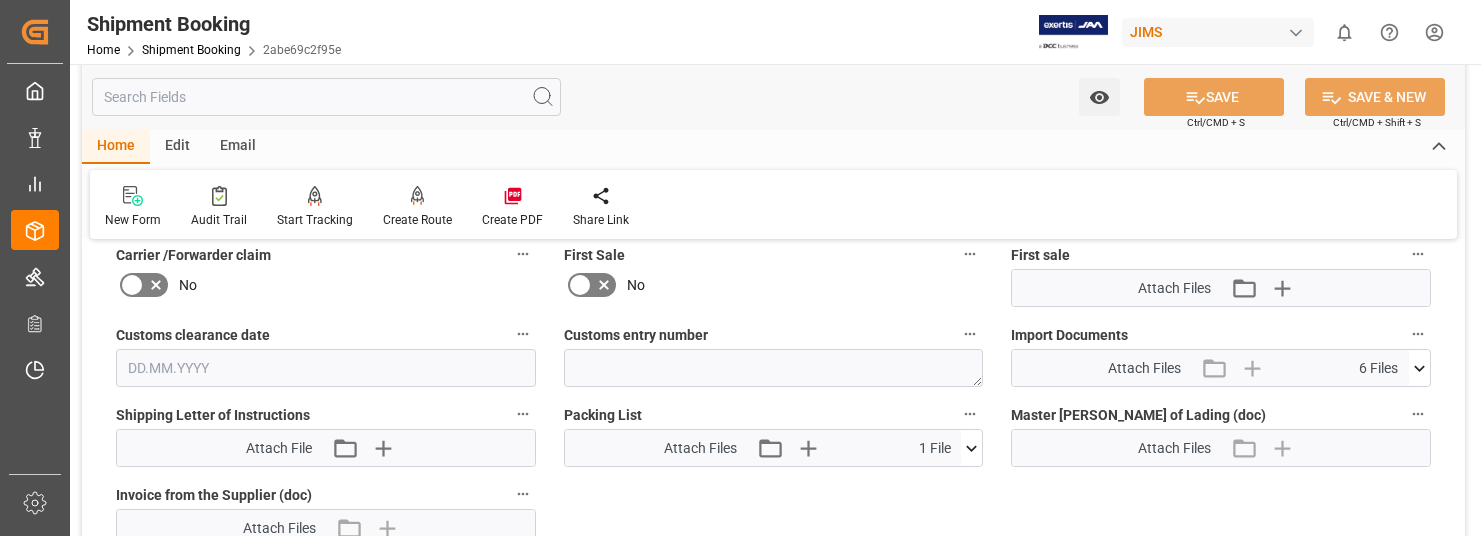 click 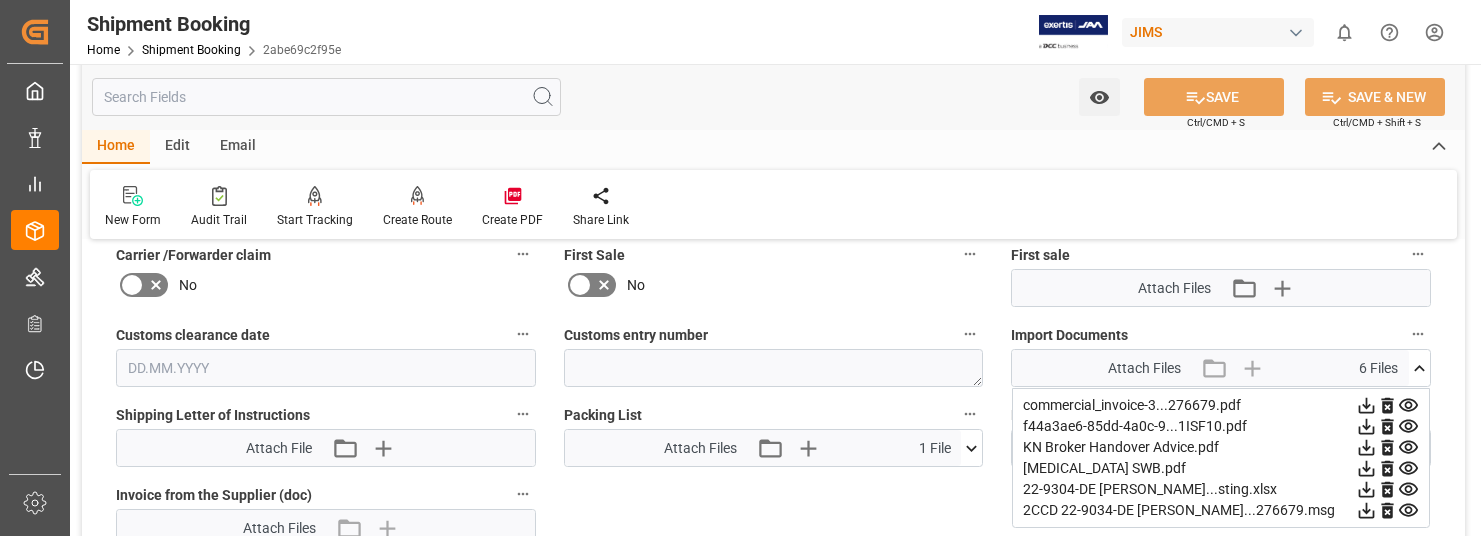 click on "First Sale     No" at bounding box center [774, 274] 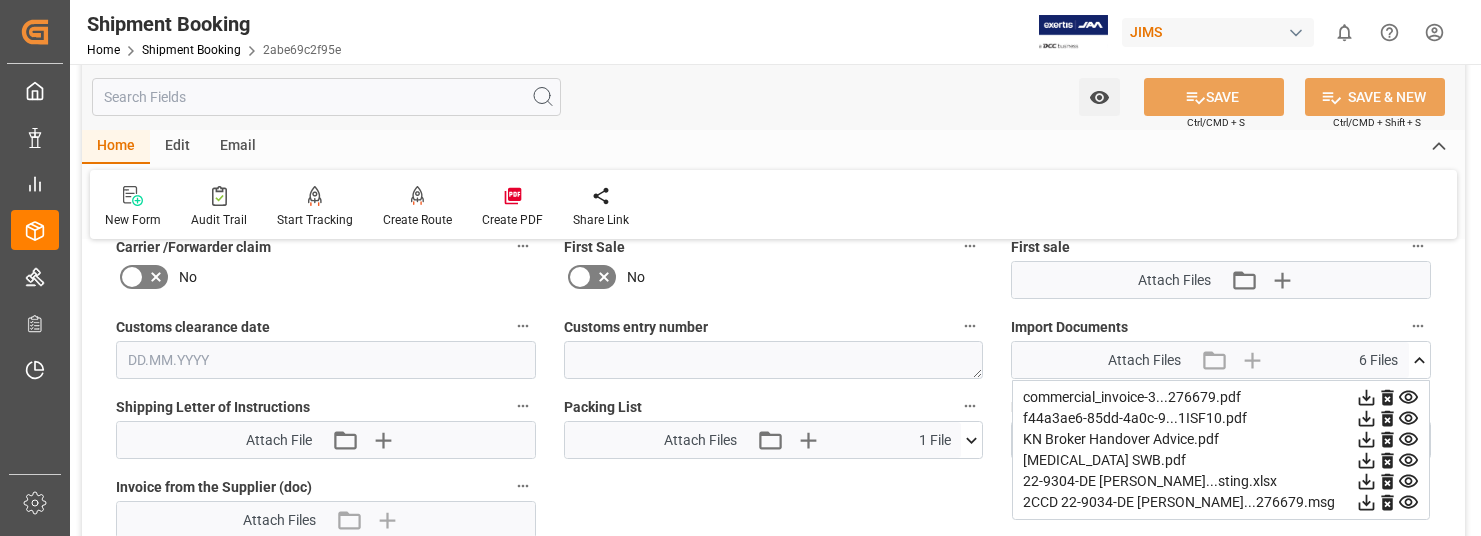 scroll, scrollTop: 1000, scrollLeft: 0, axis: vertical 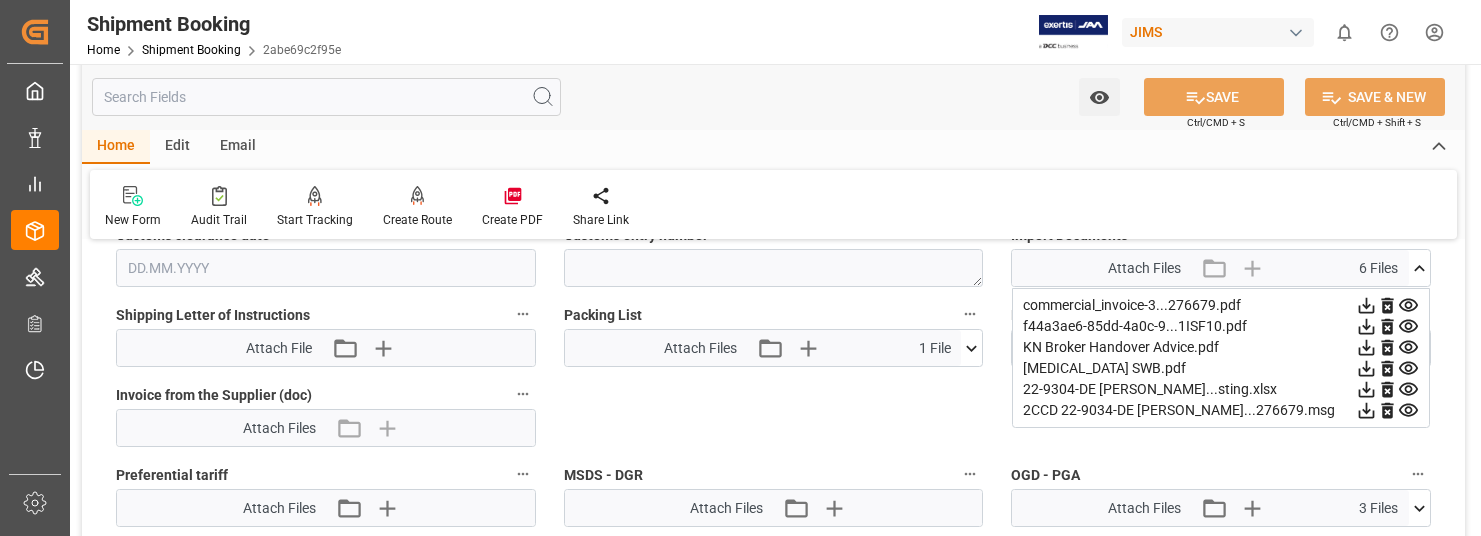 click 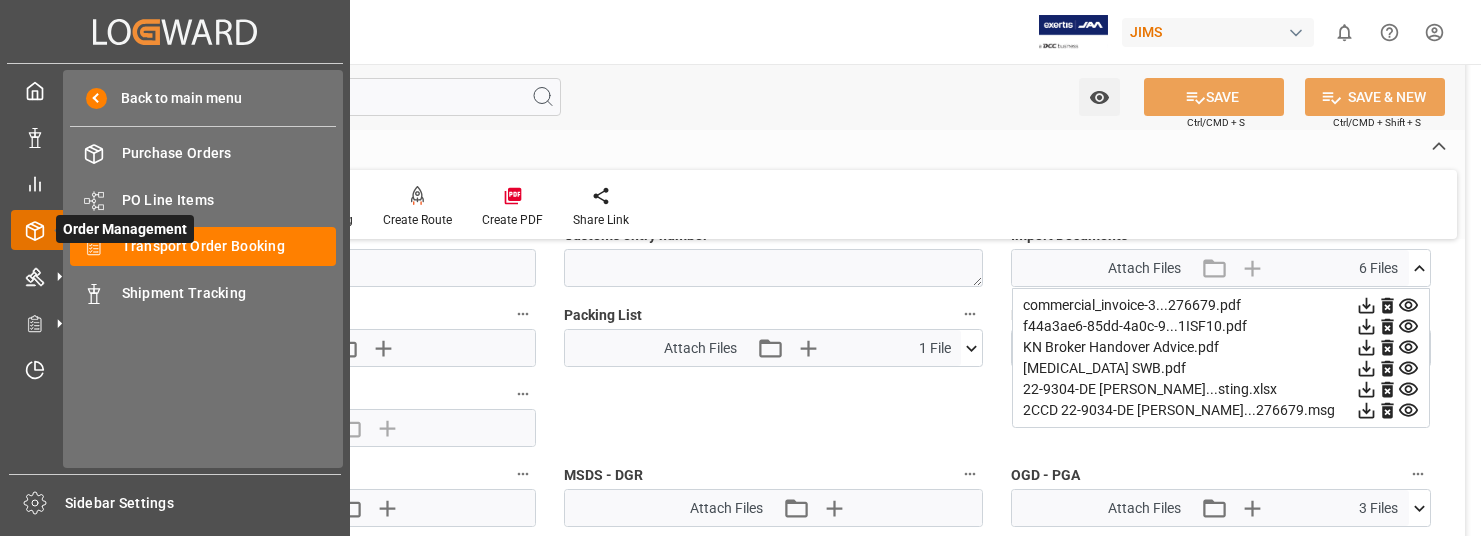 click on "Order Management" at bounding box center (125, 229) 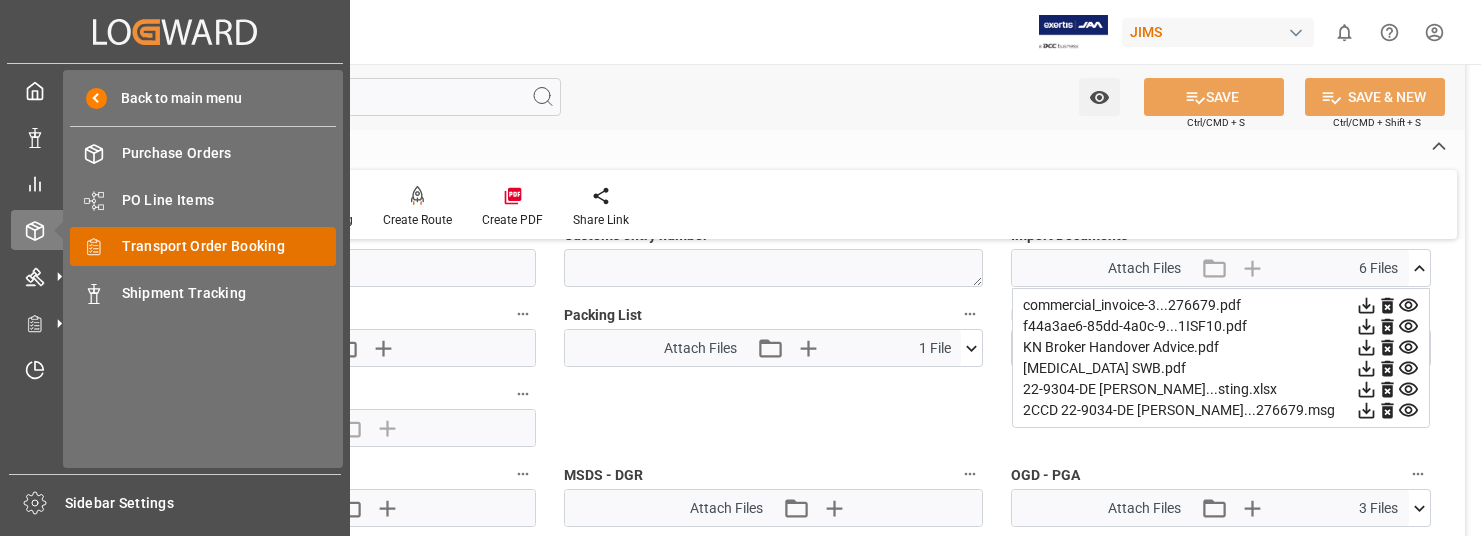 click on "Transport Order Booking" at bounding box center (229, 246) 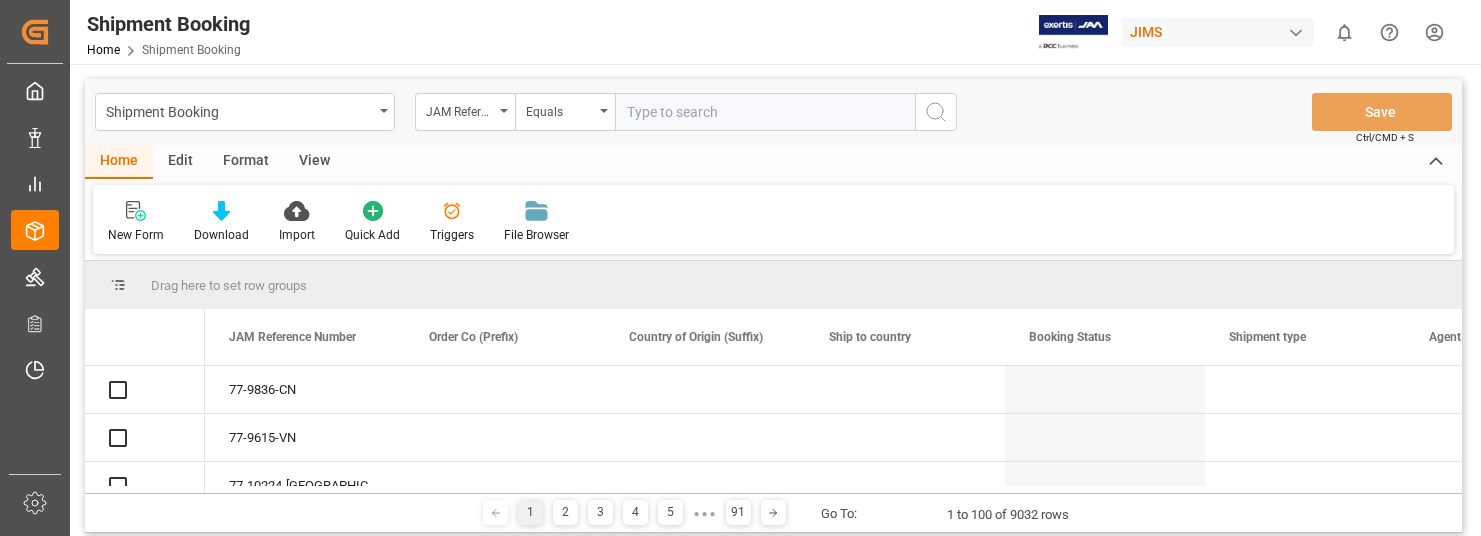 click at bounding box center (765, 112) 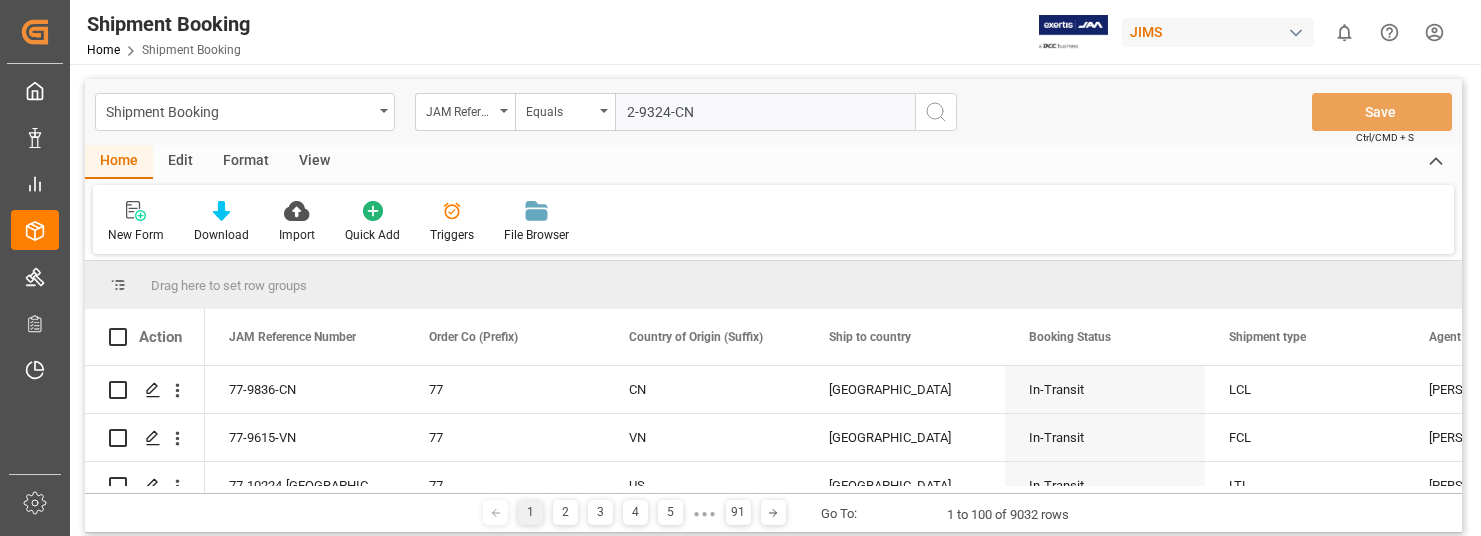 type on "2-9324-CN" 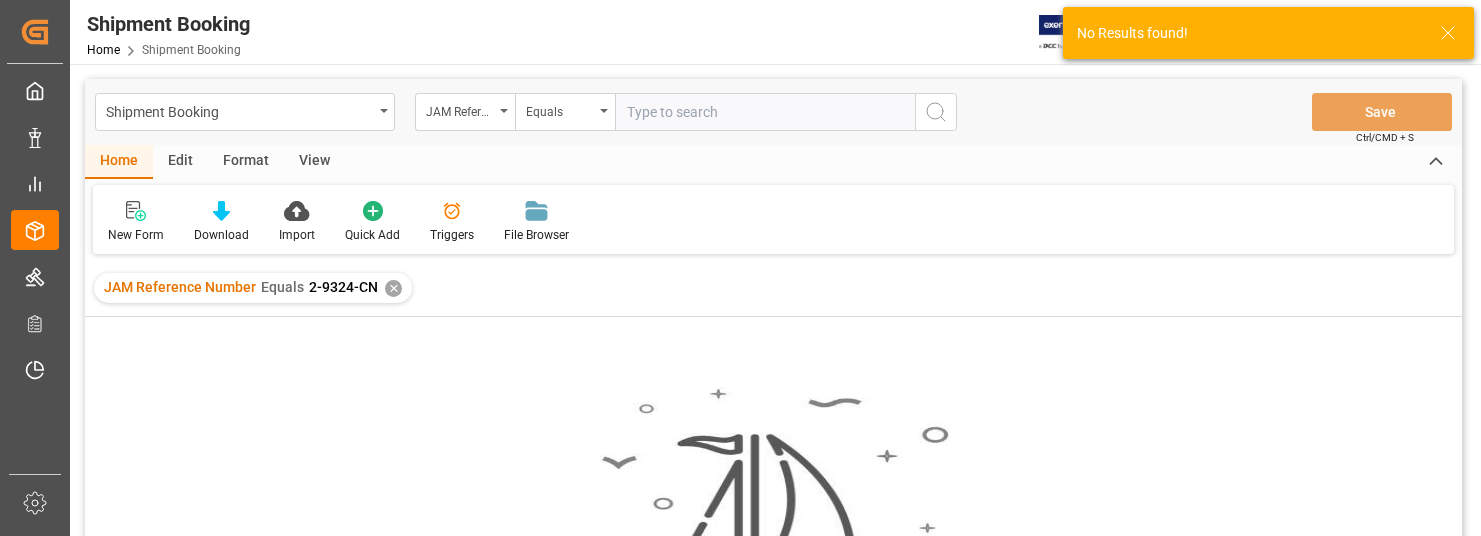 click at bounding box center (765, 112) 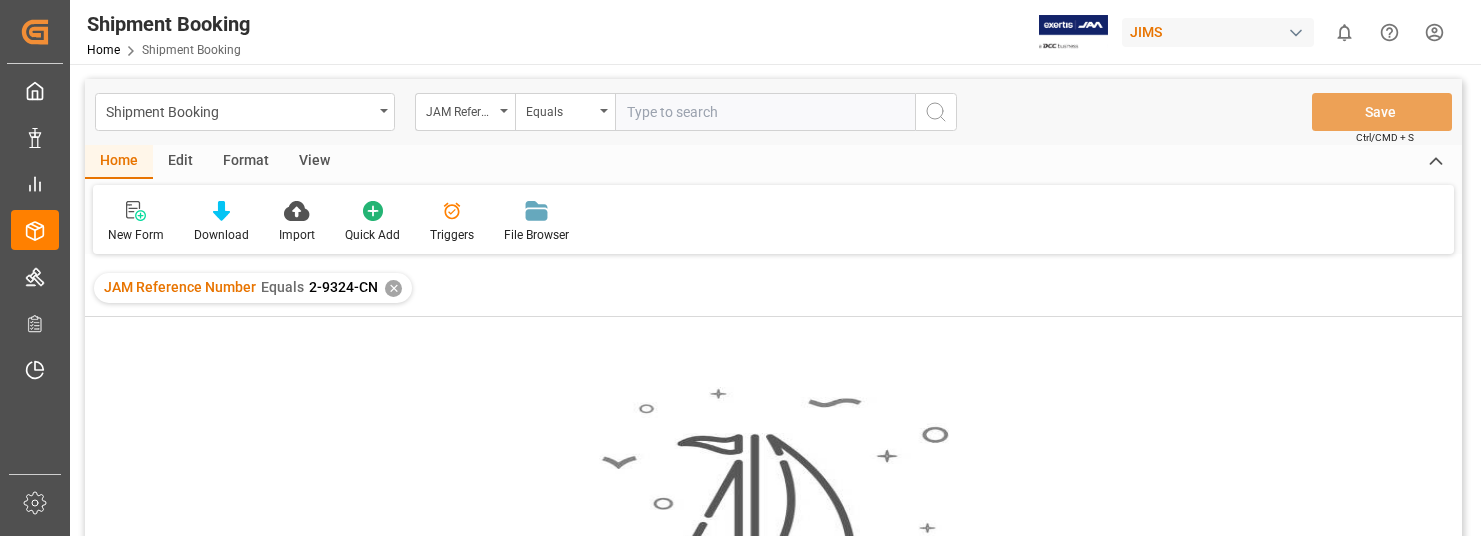click at bounding box center [765, 112] 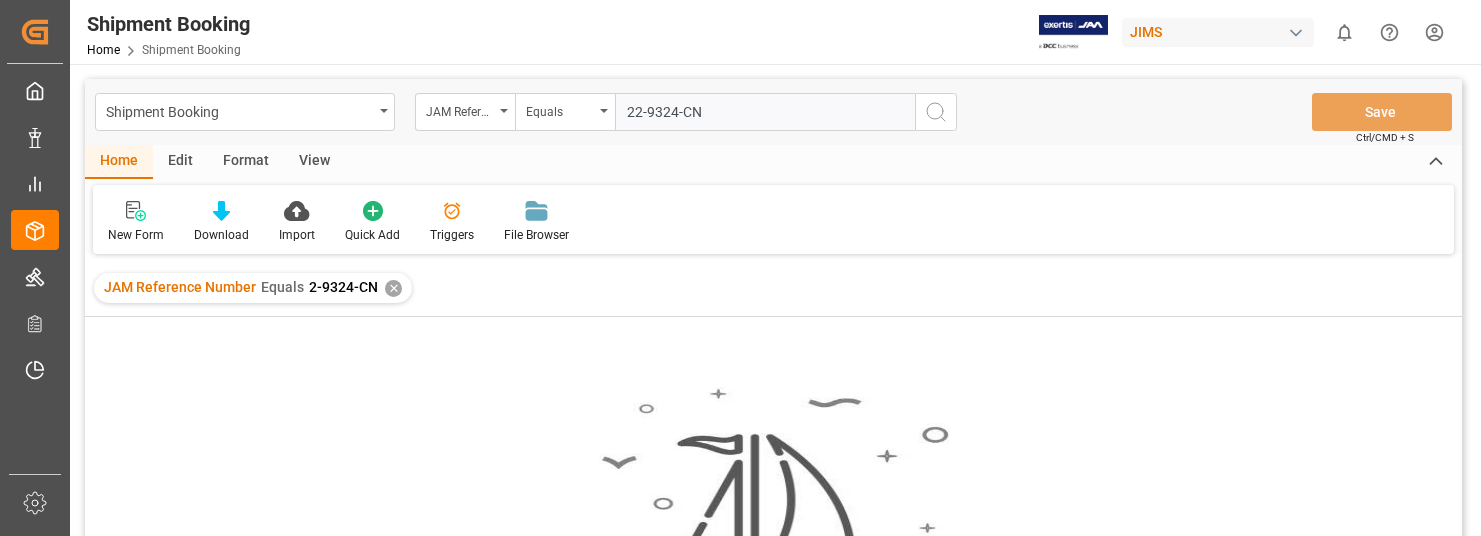 type on "22-9324-CN" 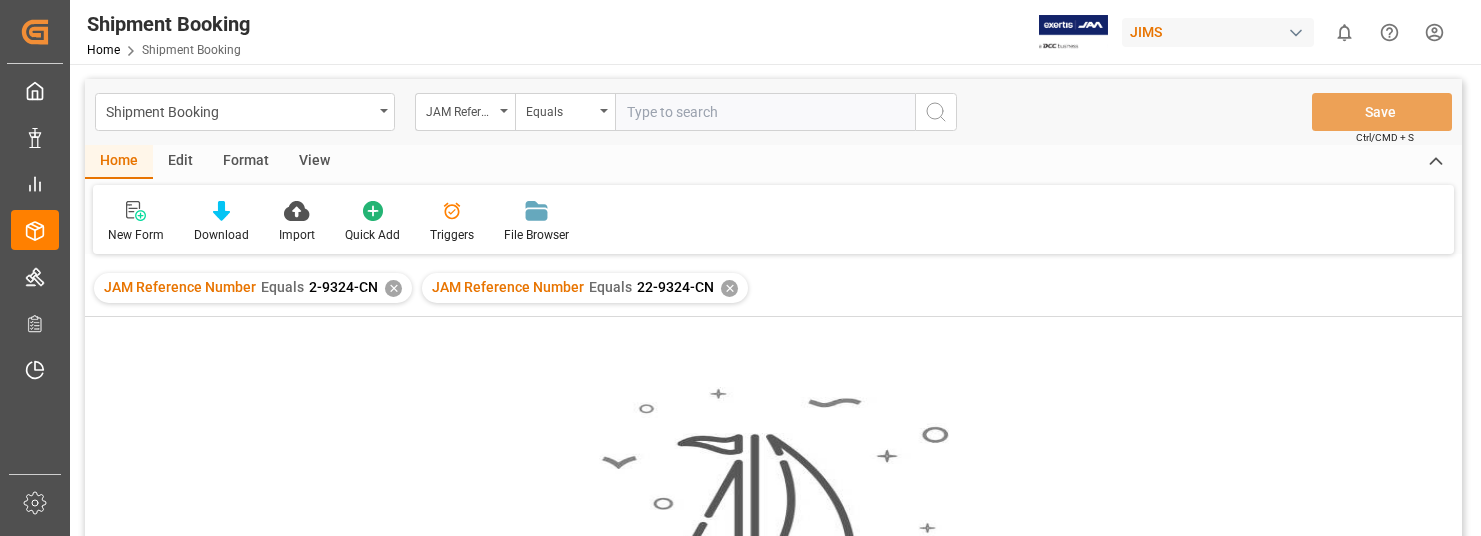 click at bounding box center [765, 112] 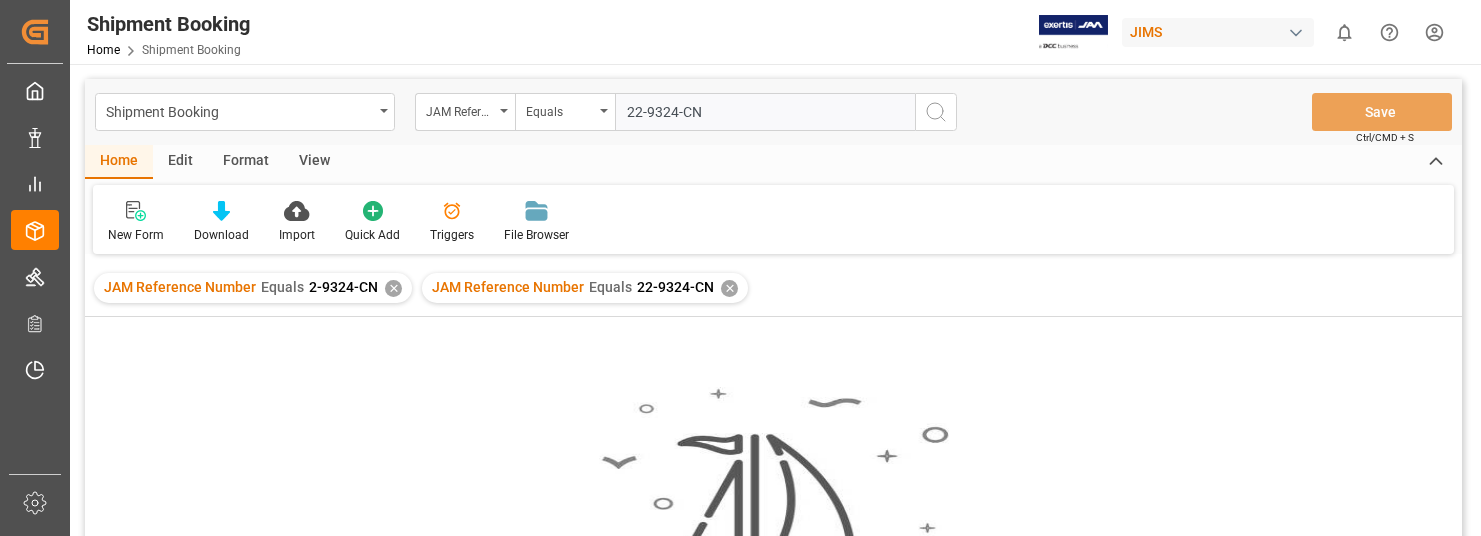 type on "22-9324-CN" 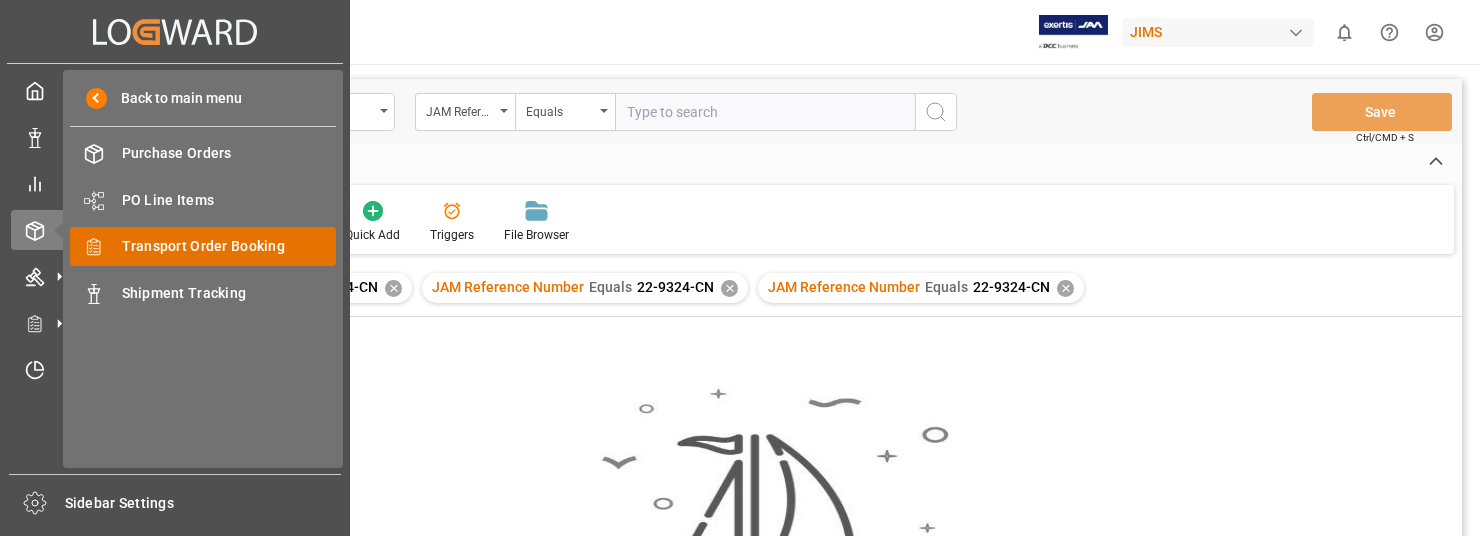 click on "Transport Order Booking" at bounding box center (229, 246) 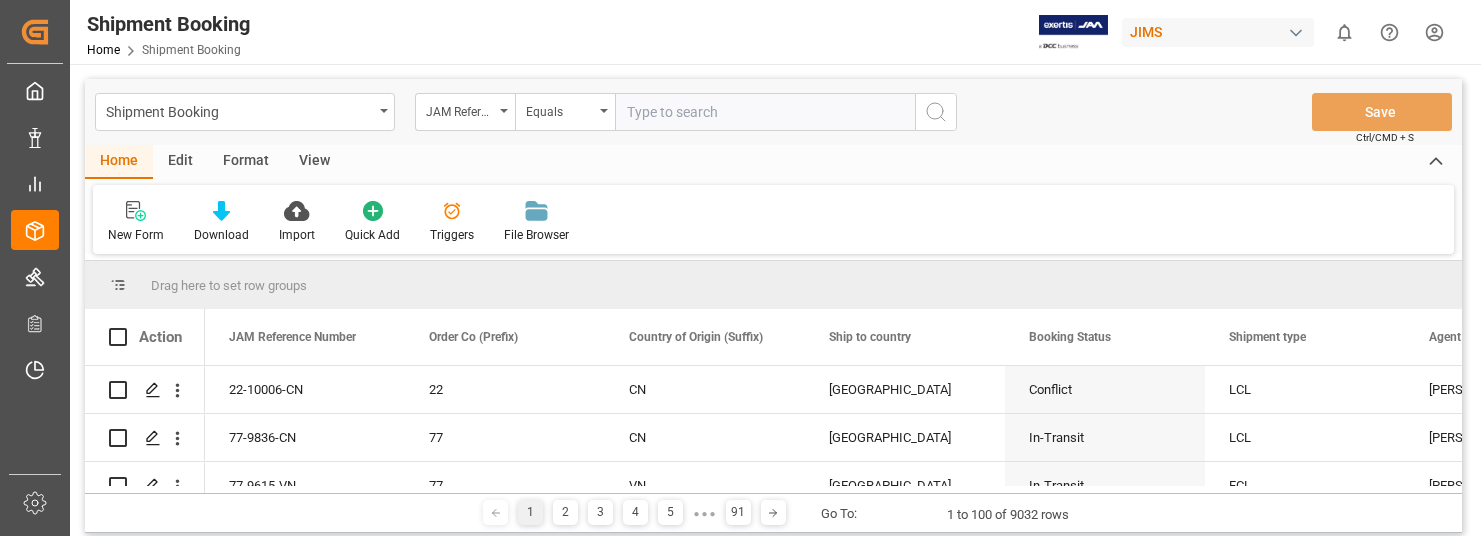 click at bounding box center [765, 112] 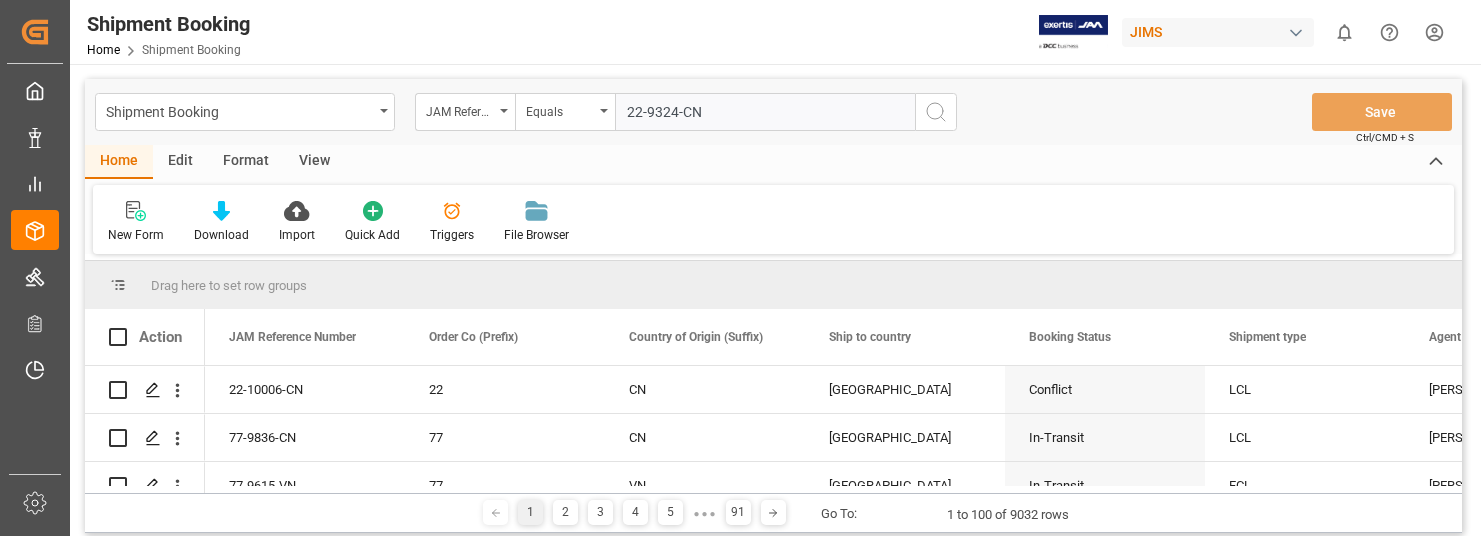 type on "22-9324-CN" 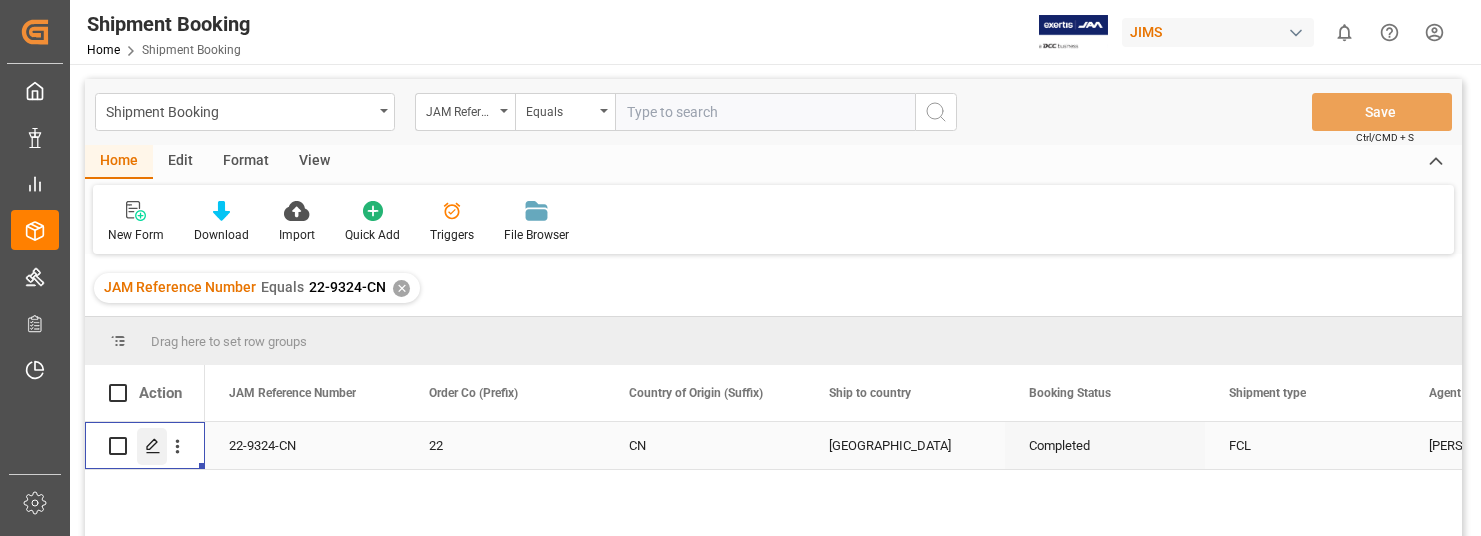 click 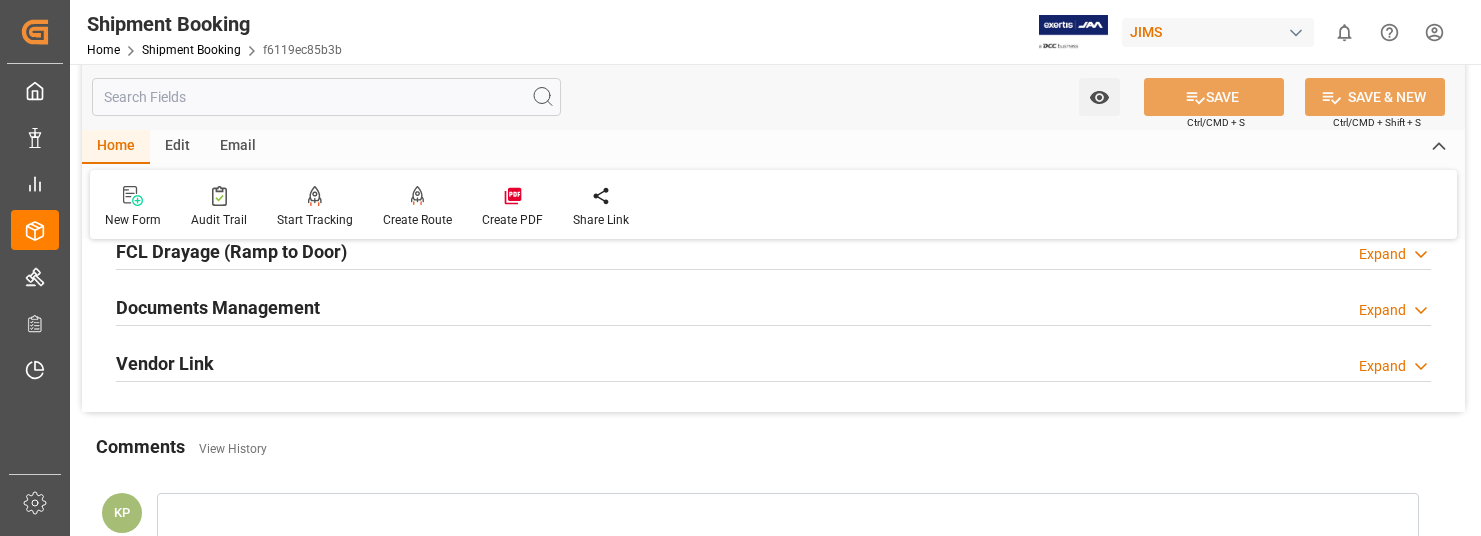 scroll, scrollTop: 600, scrollLeft: 0, axis: vertical 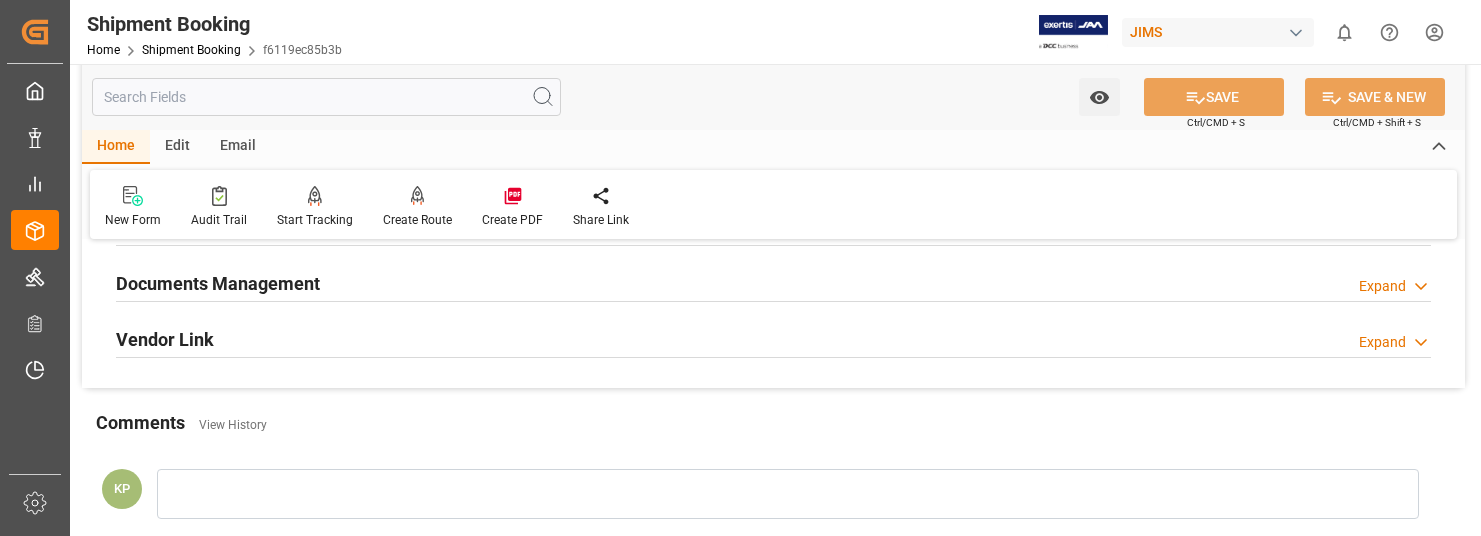 click on "Expand" at bounding box center [1382, 286] 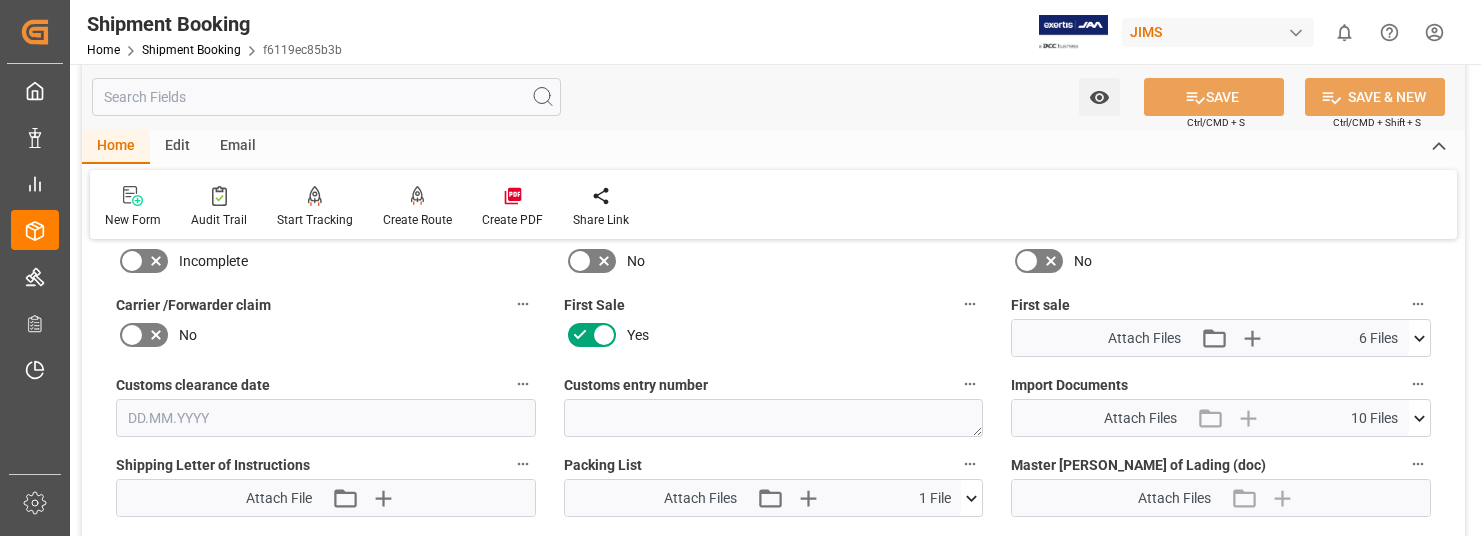 scroll, scrollTop: 900, scrollLeft: 0, axis: vertical 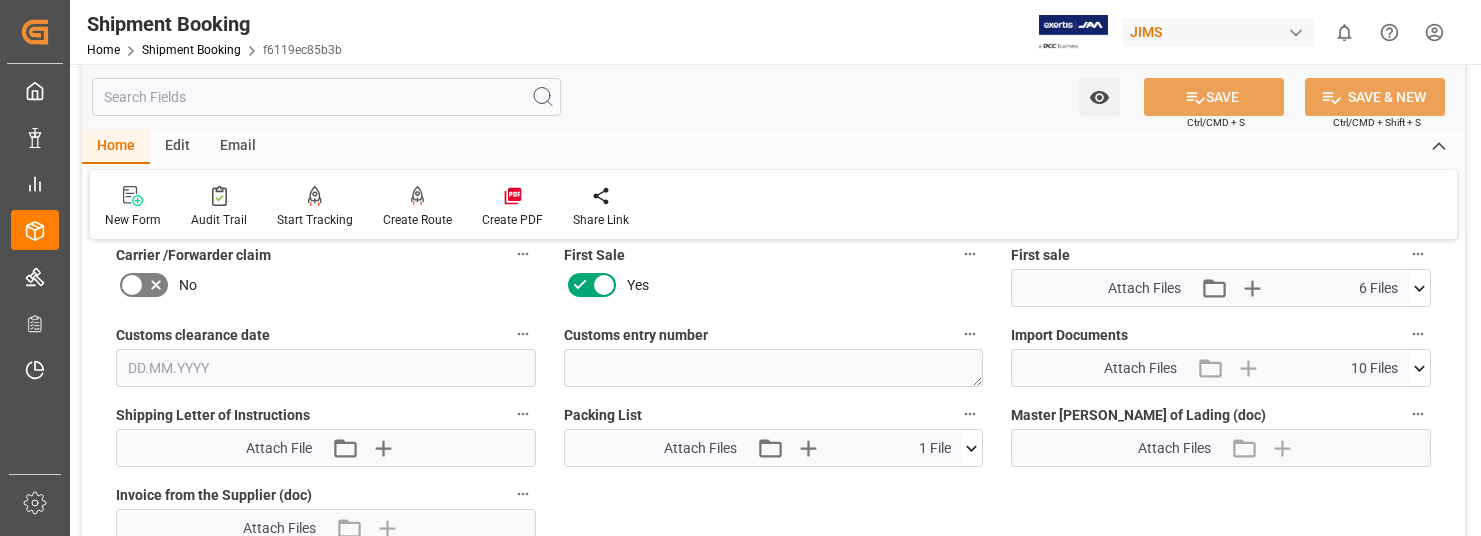 click 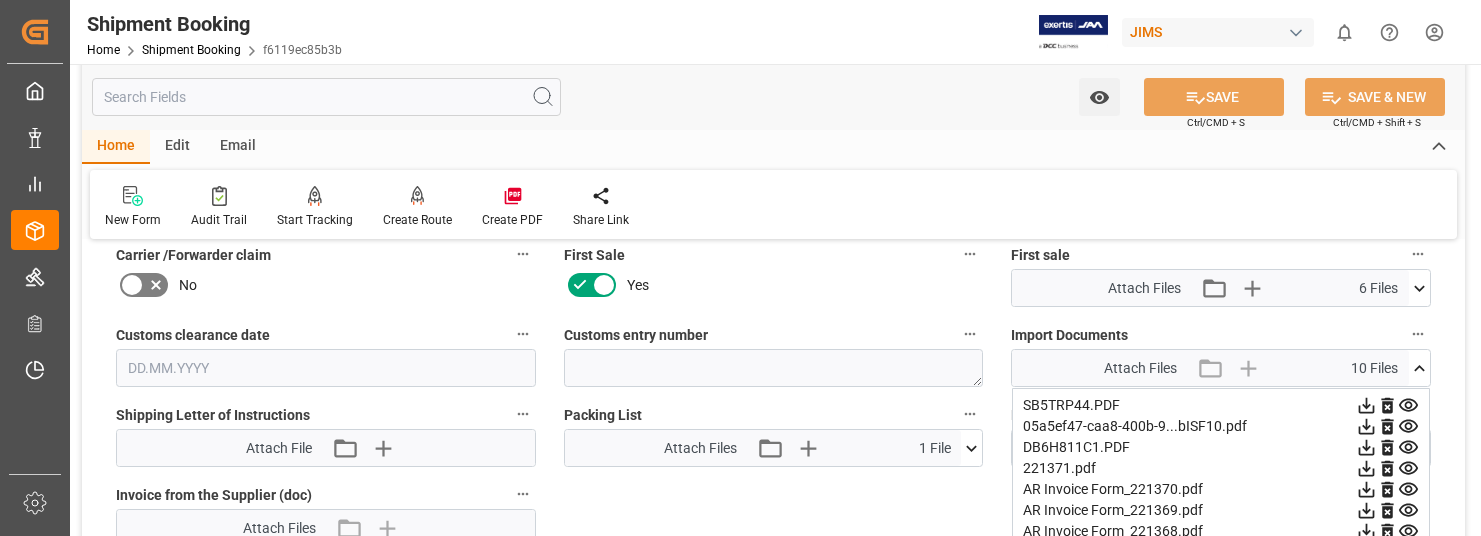 scroll, scrollTop: 1000, scrollLeft: 0, axis: vertical 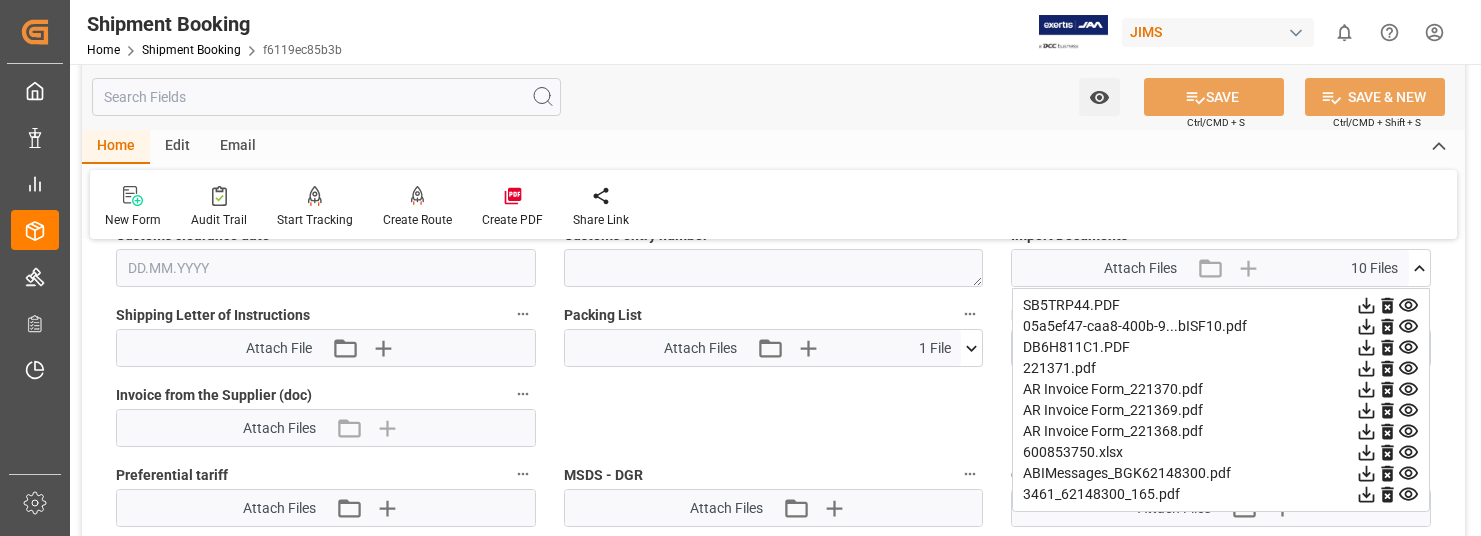 click 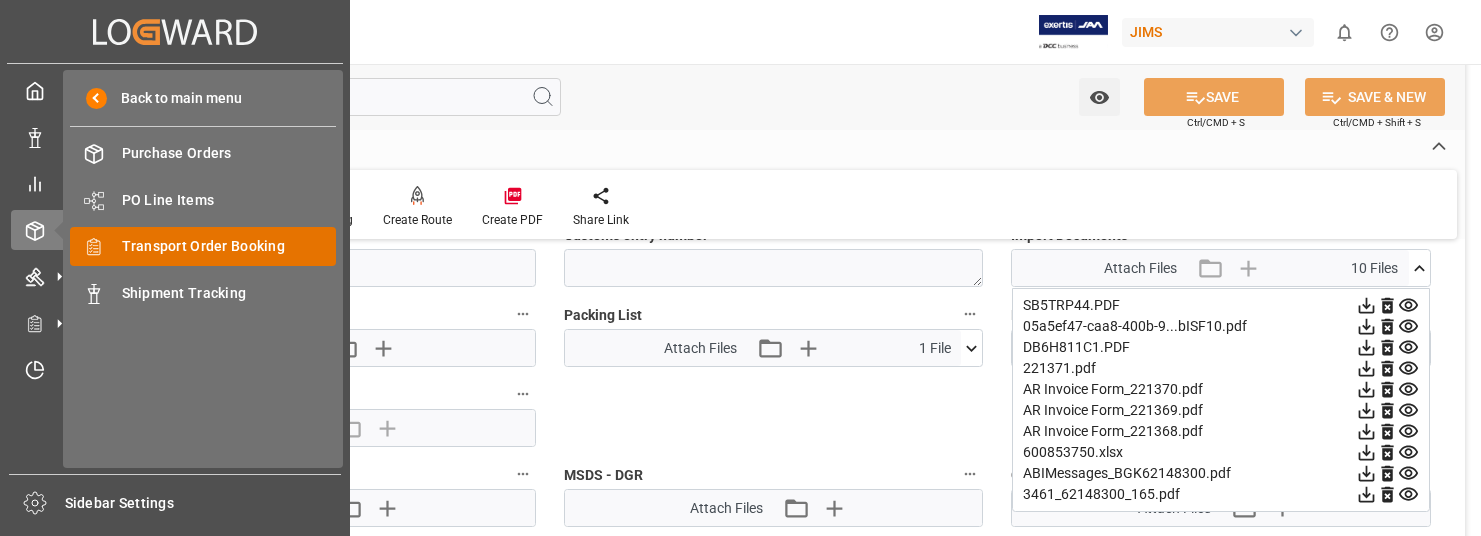 click on "Transport Order Booking" at bounding box center (229, 246) 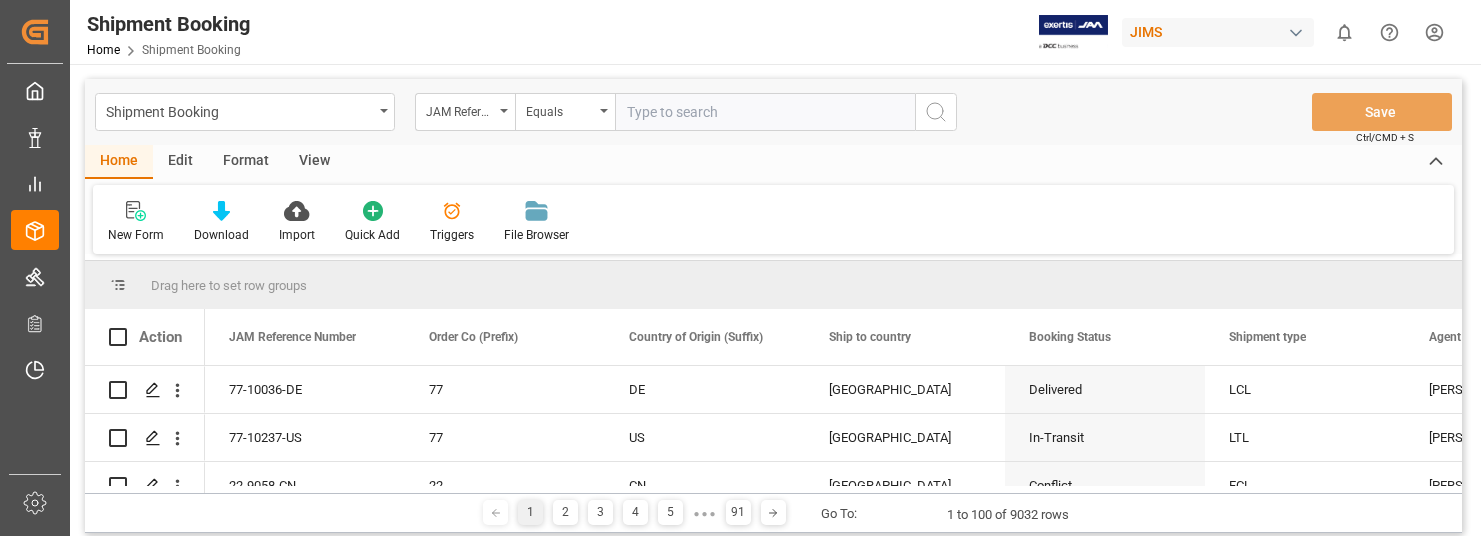 click at bounding box center (765, 112) 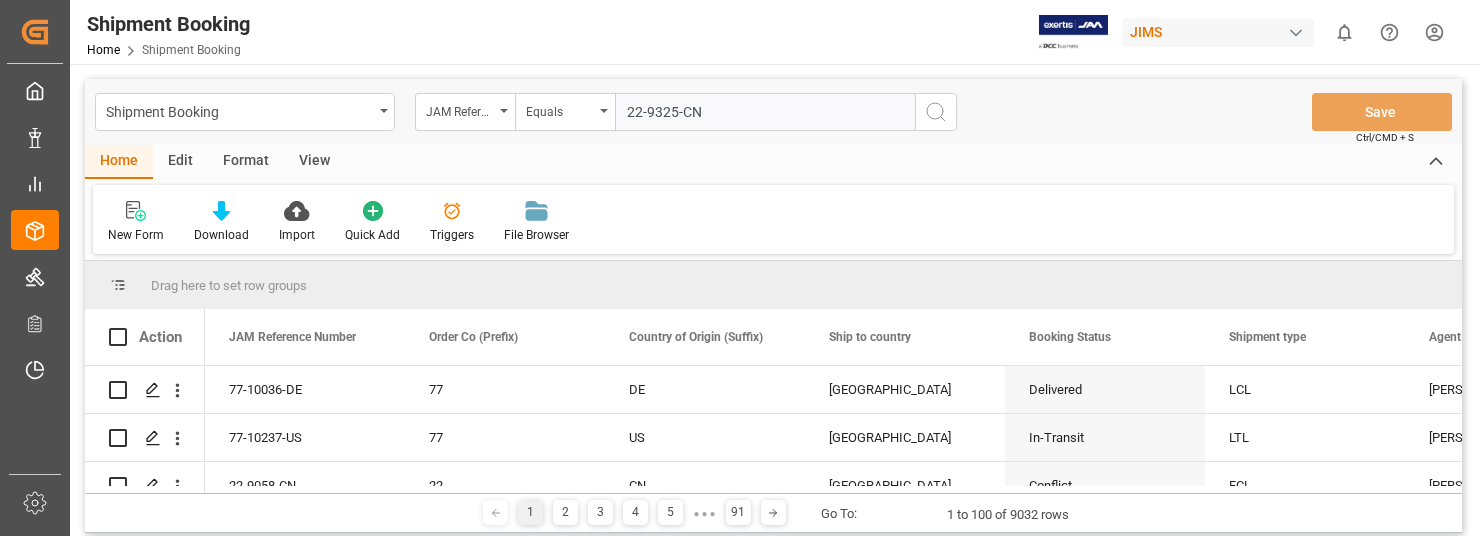 type on "22-9325-CN" 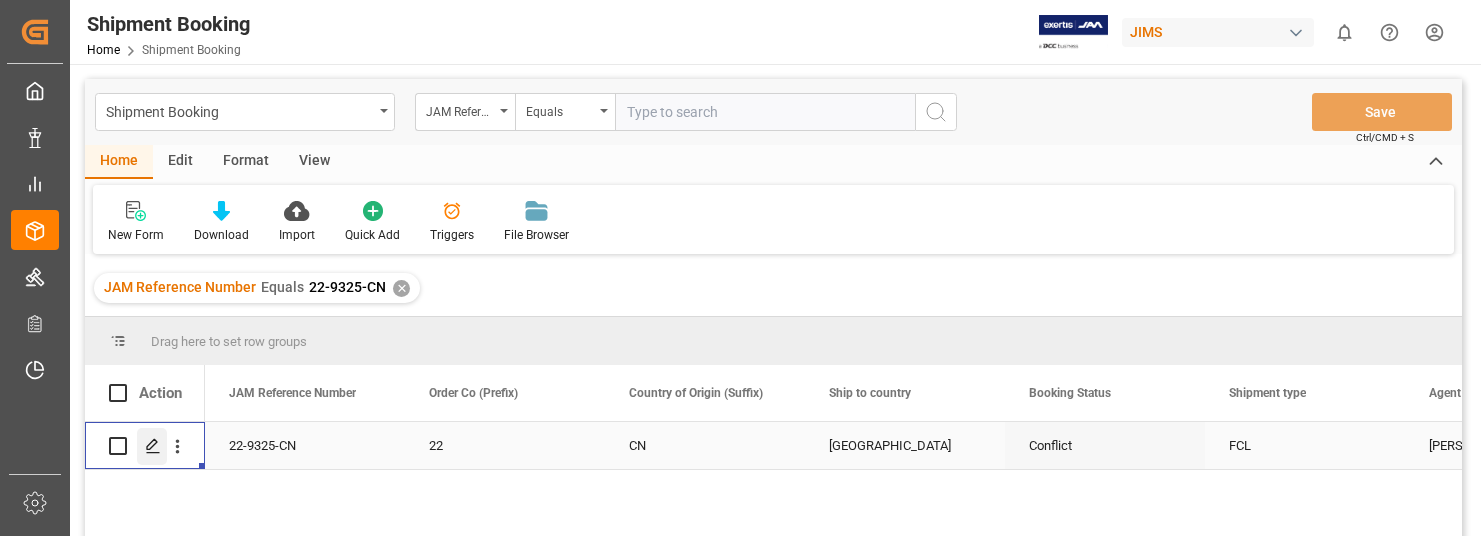 click 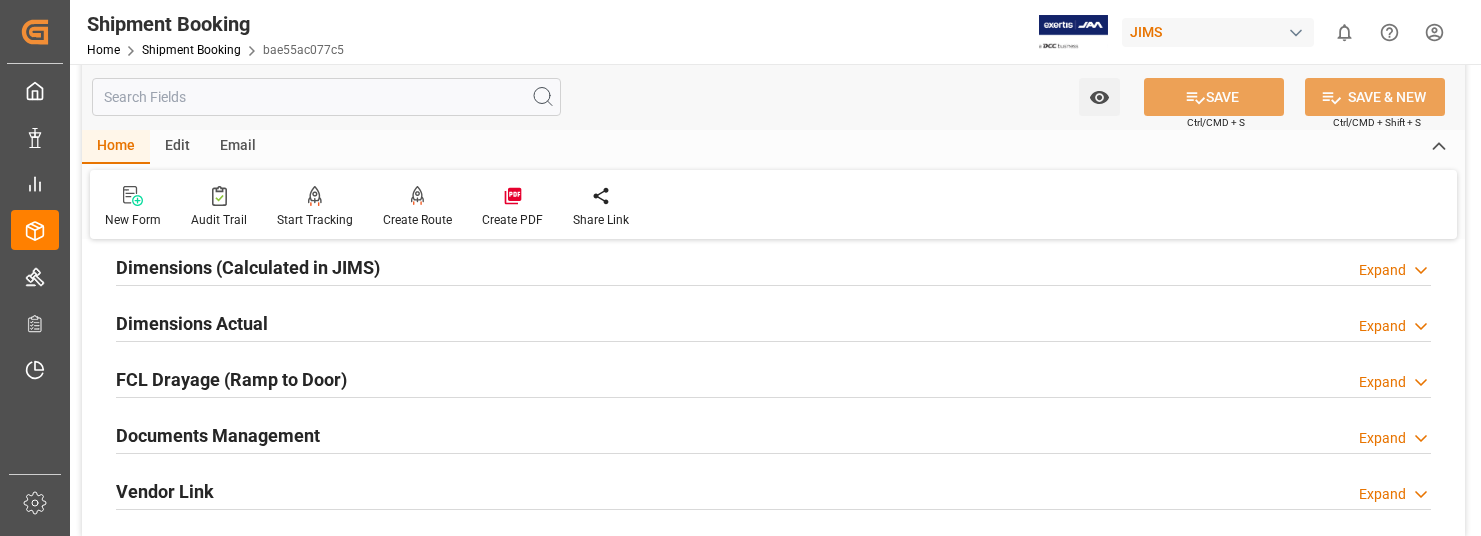 scroll, scrollTop: 500, scrollLeft: 0, axis: vertical 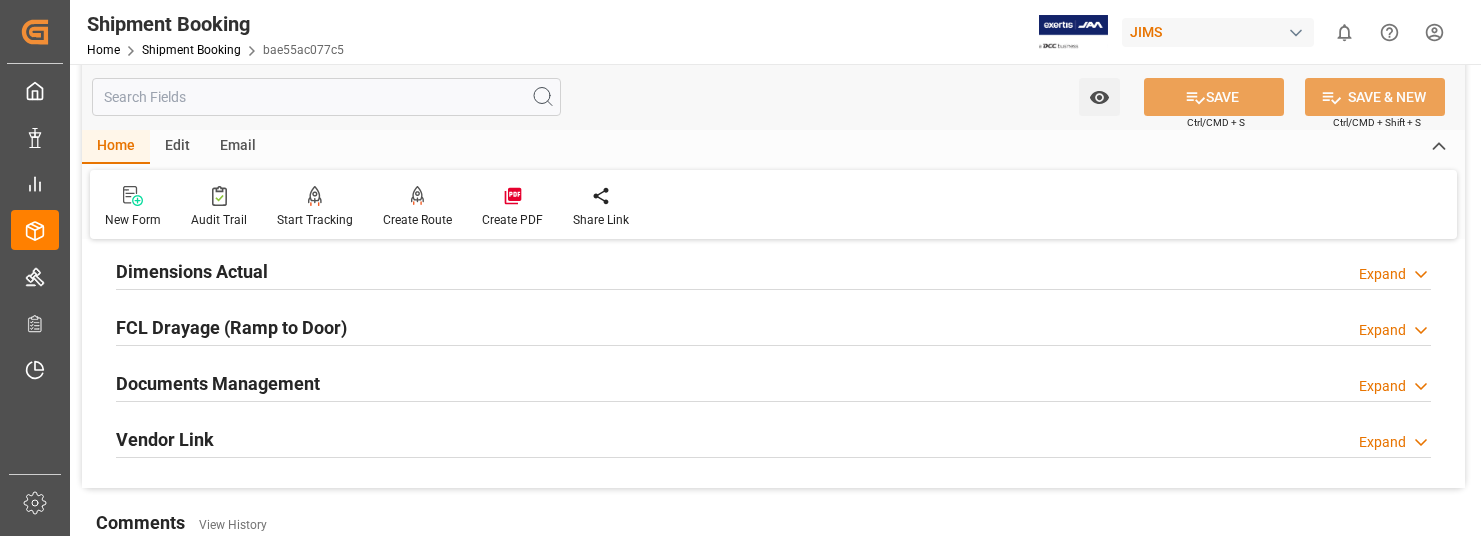 click on "Expand" at bounding box center (1382, 386) 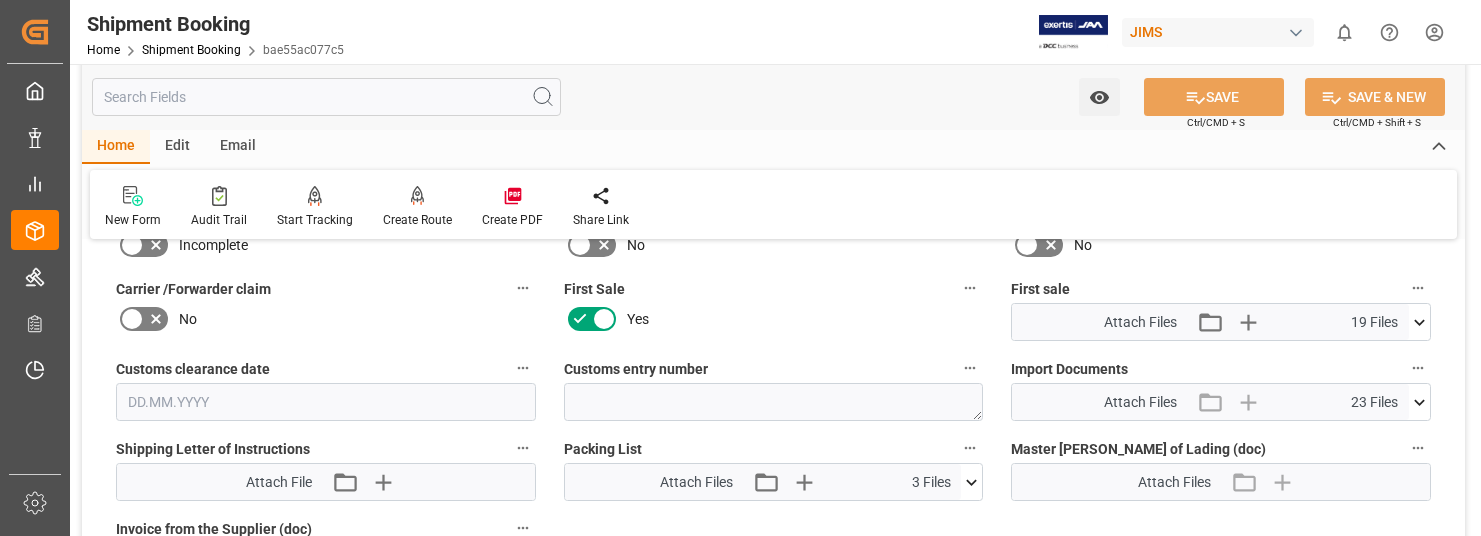 scroll, scrollTop: 900, scrollLeft: 0, axis: vertical 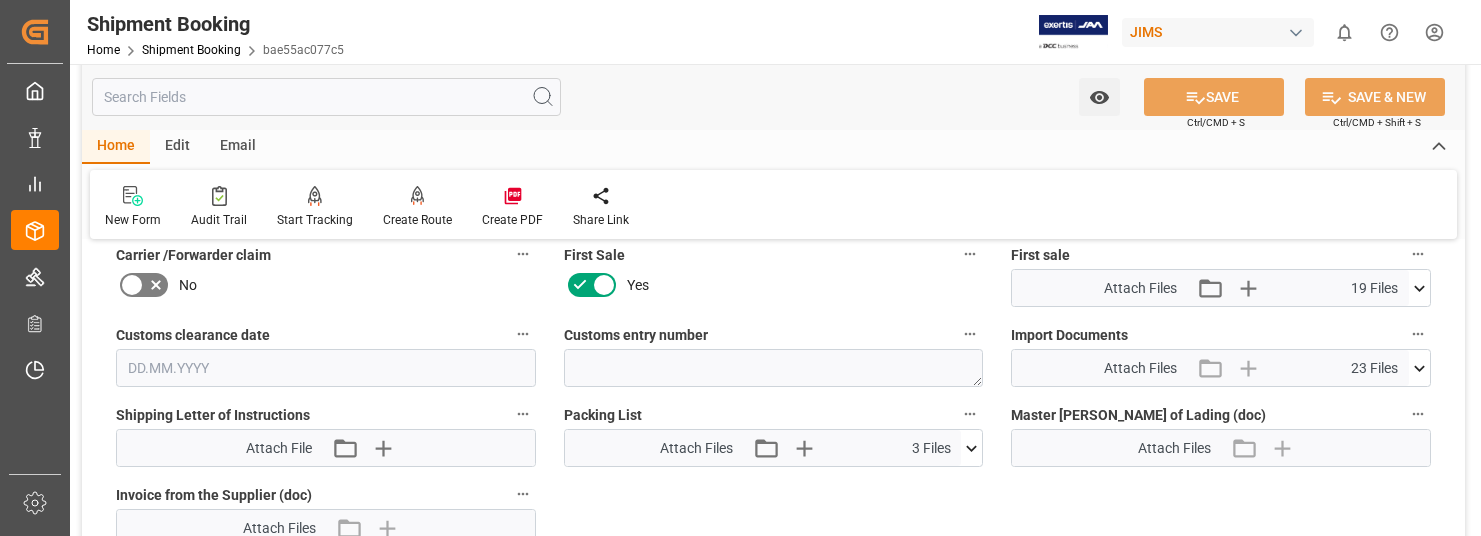 click 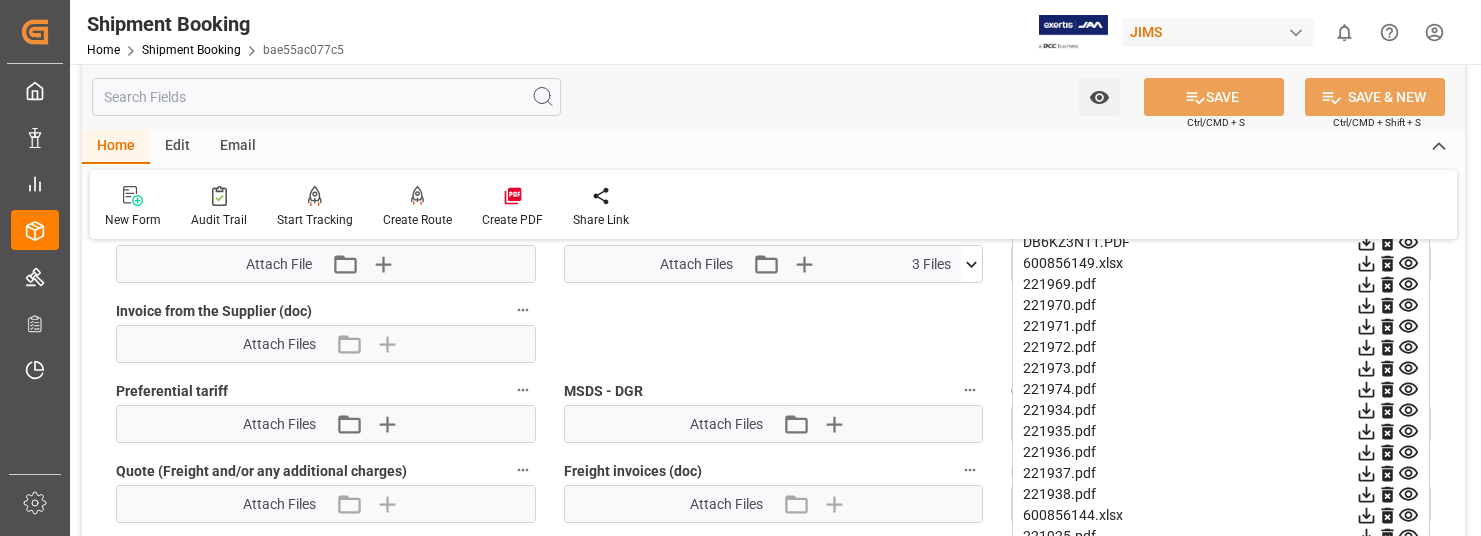 scroll, scrollTop: 1000, scrollLeft: 0, axis: vertical 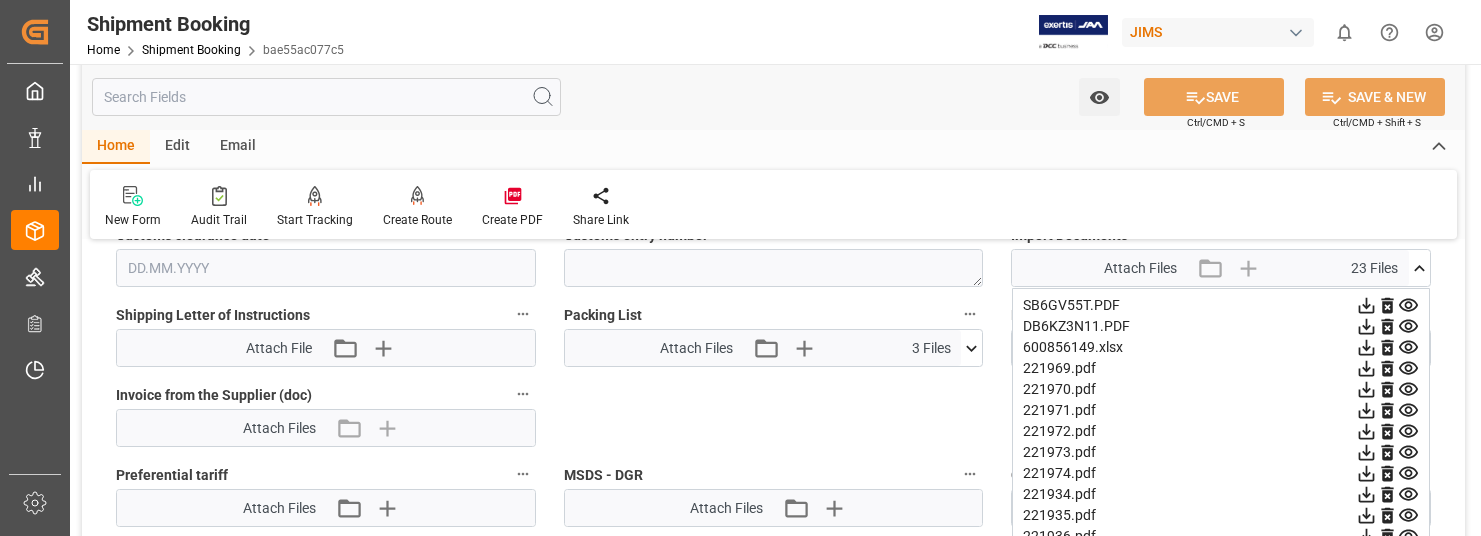 click 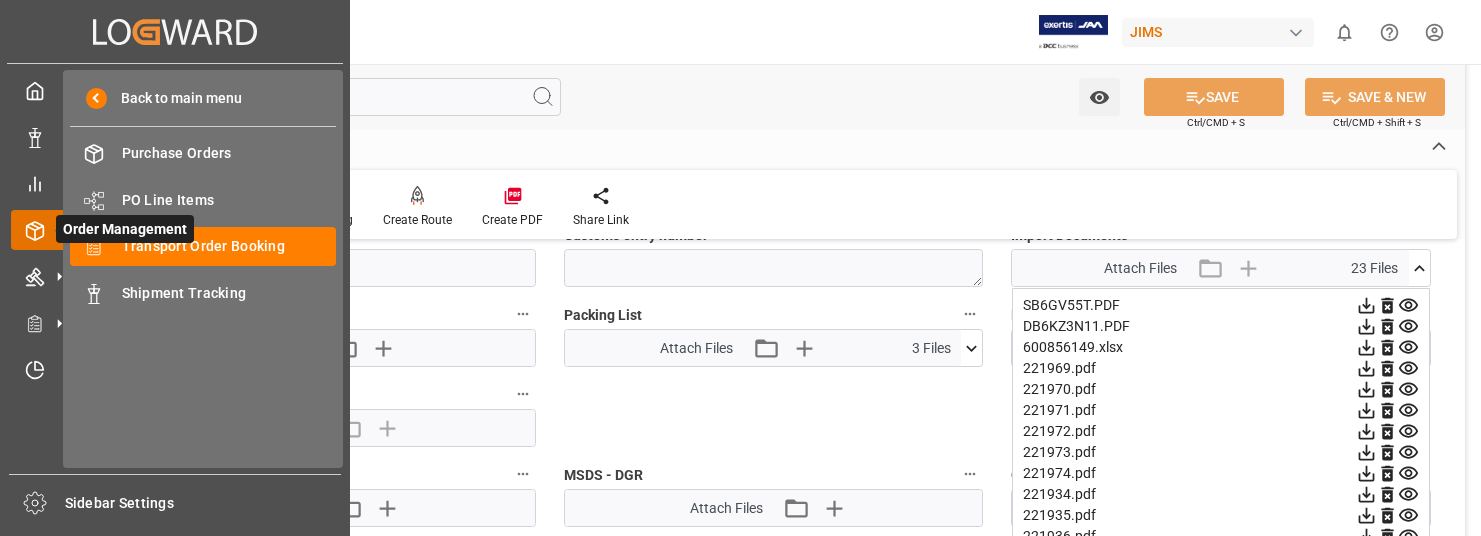 click on "Order Management" at bounding box center [125, 229] 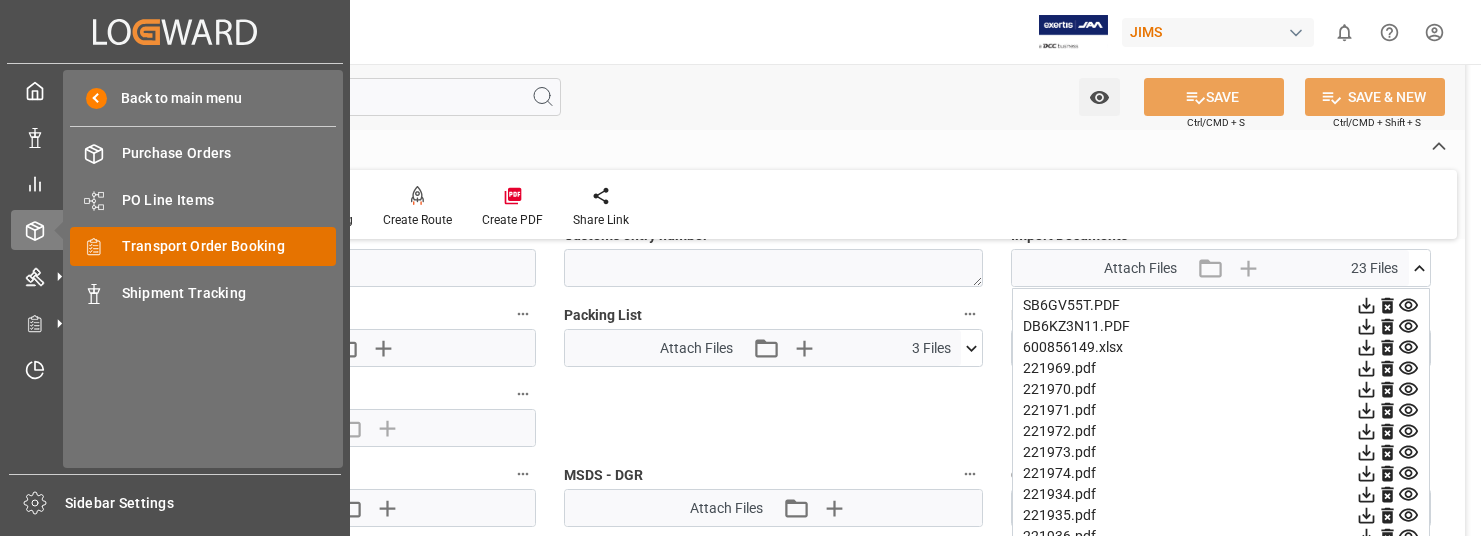 click on "Transport Order Booking" at bounding box center [229, 246] 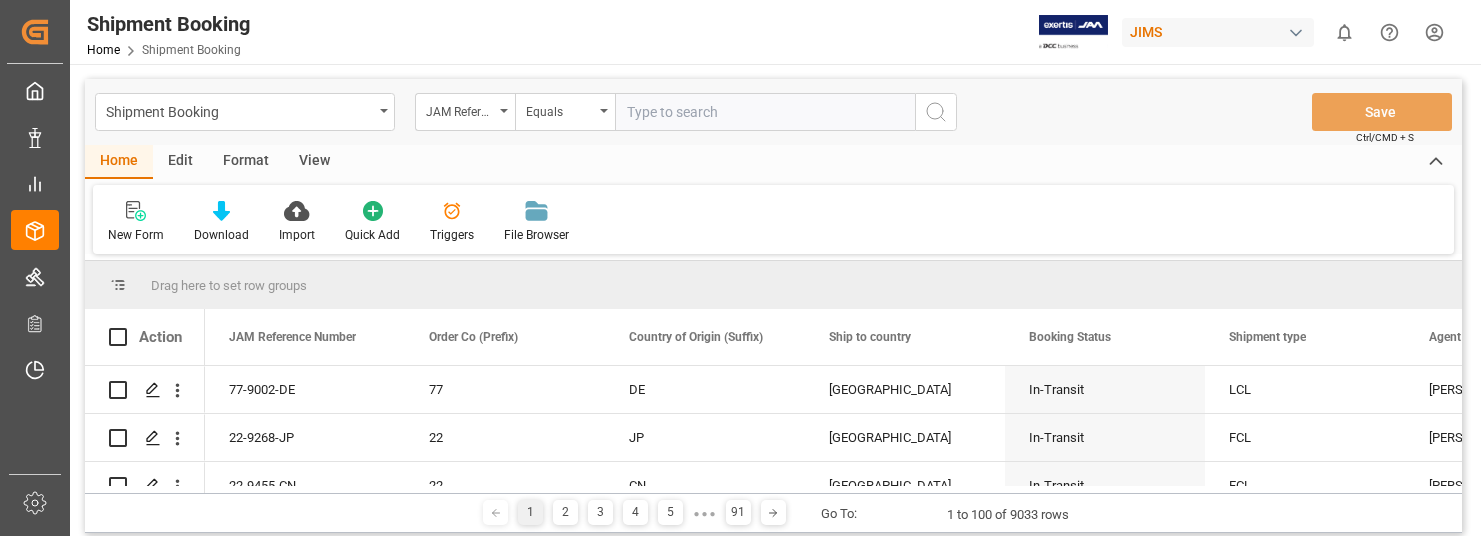 click at bounding box center (765, 112) 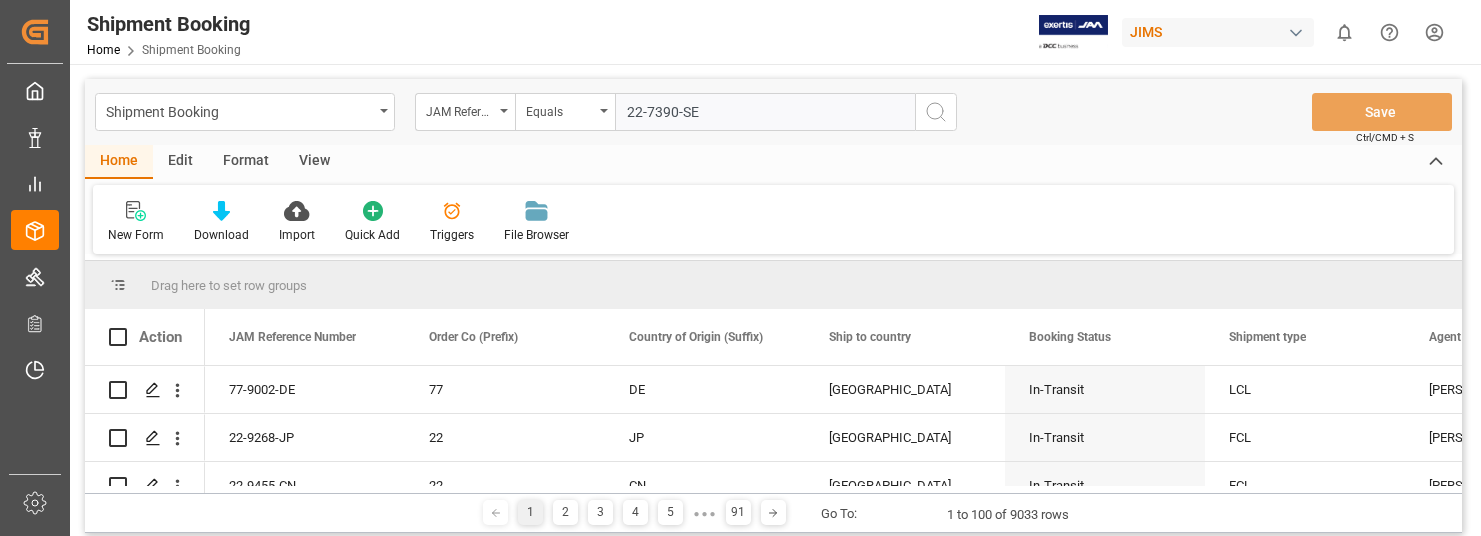 type on "22-7390-SE" 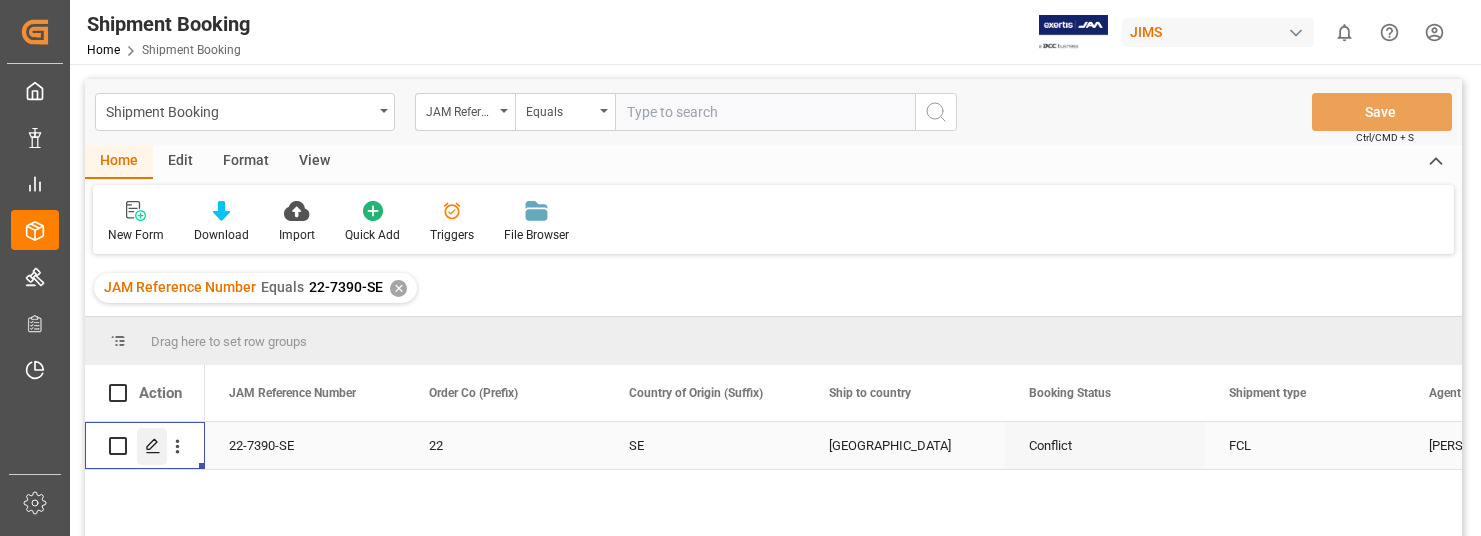 click 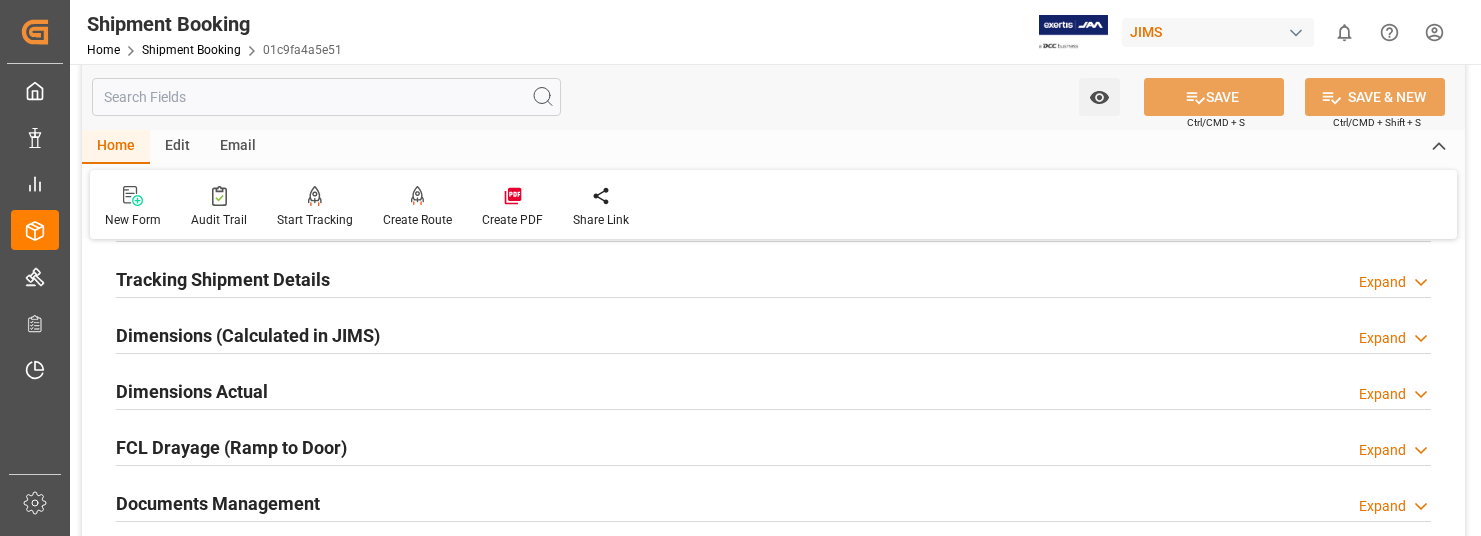 scroll, scrollTop: 500, scrollLeft: 0, axis: vertical 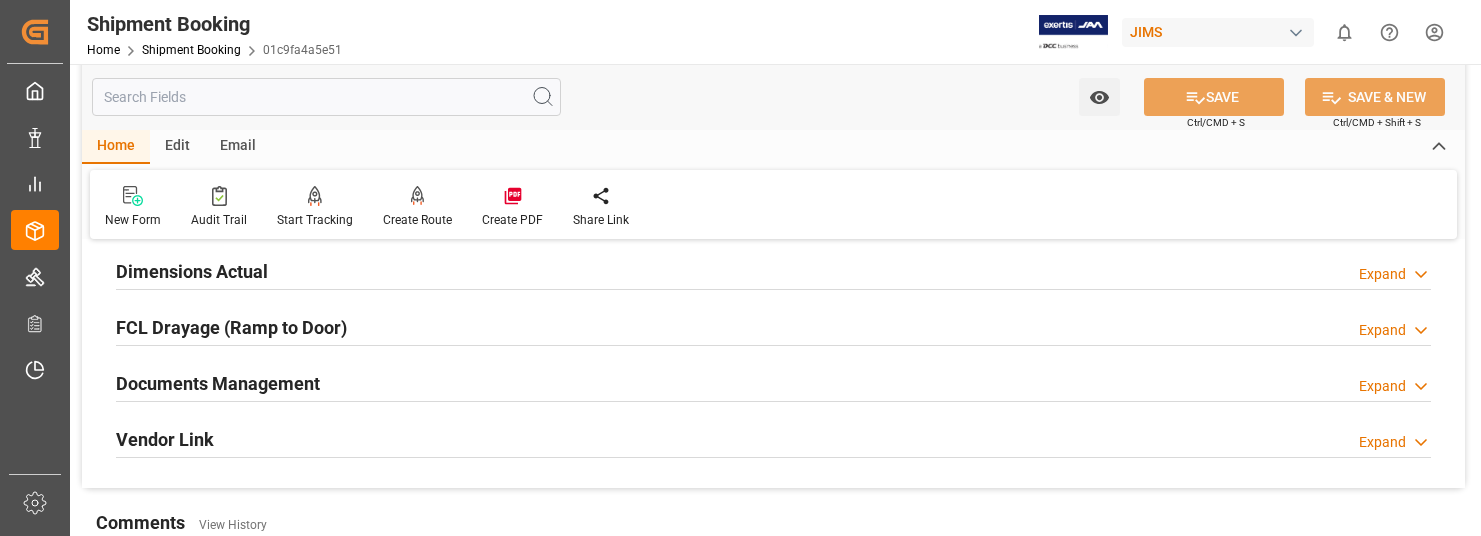 click on "Expand" at bounding box center (1382, 386) 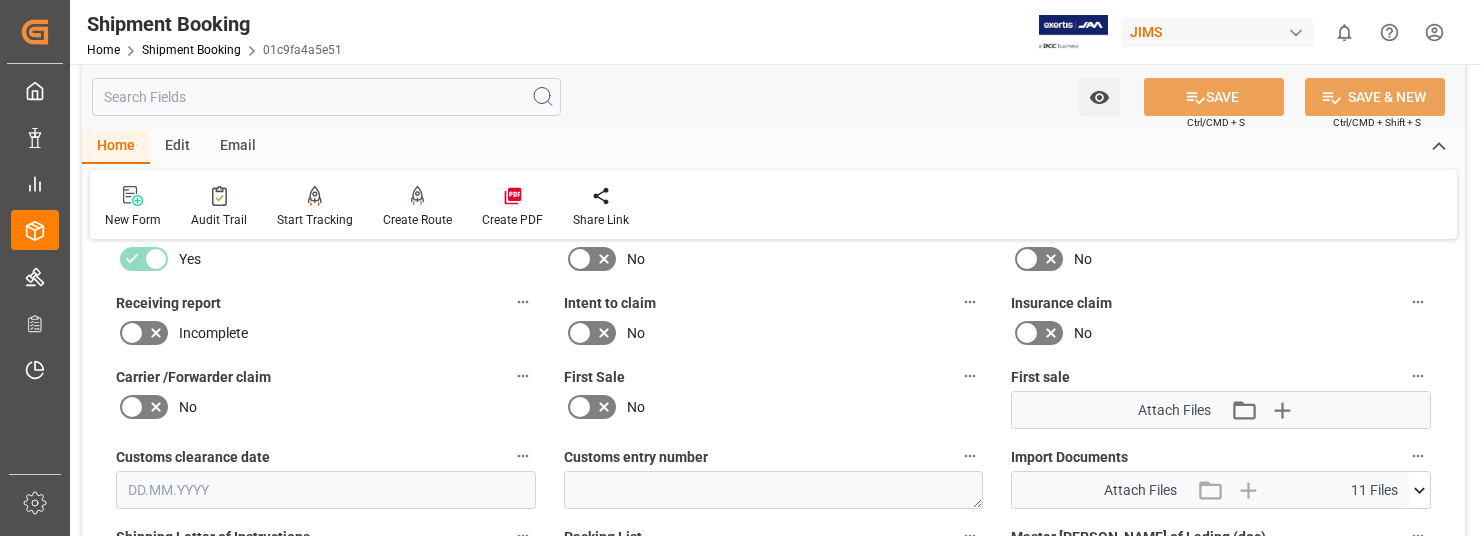 scroll, scrollTop: 900, scrollLeft: 0, axis: vertical 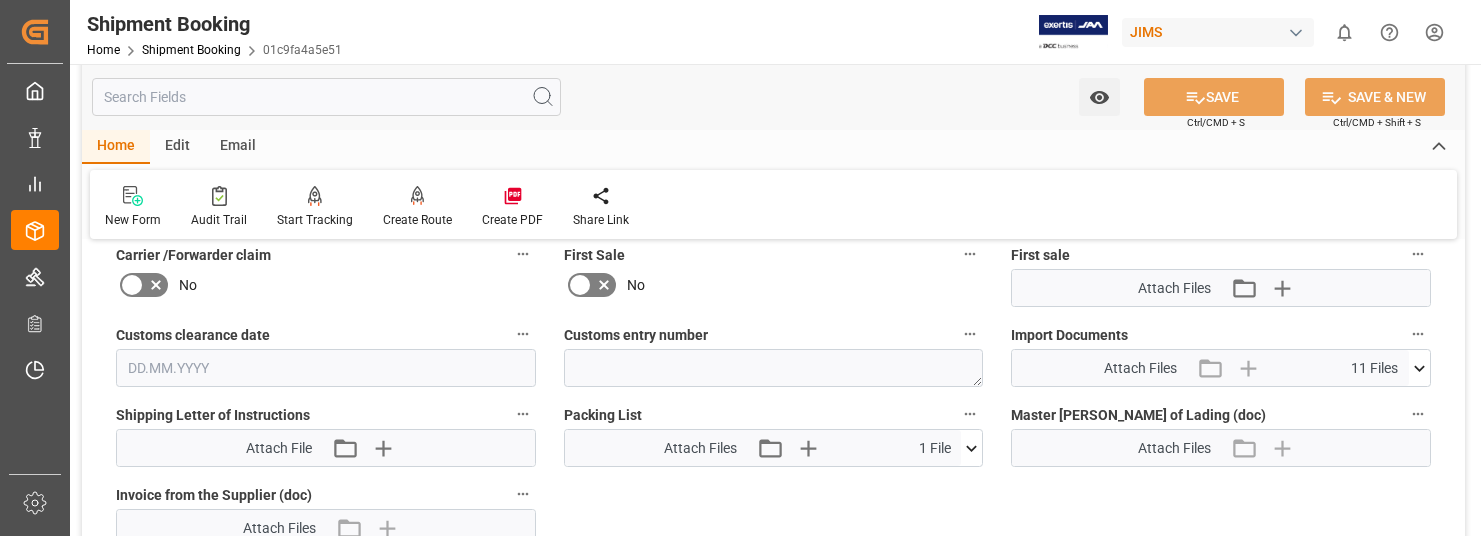 click 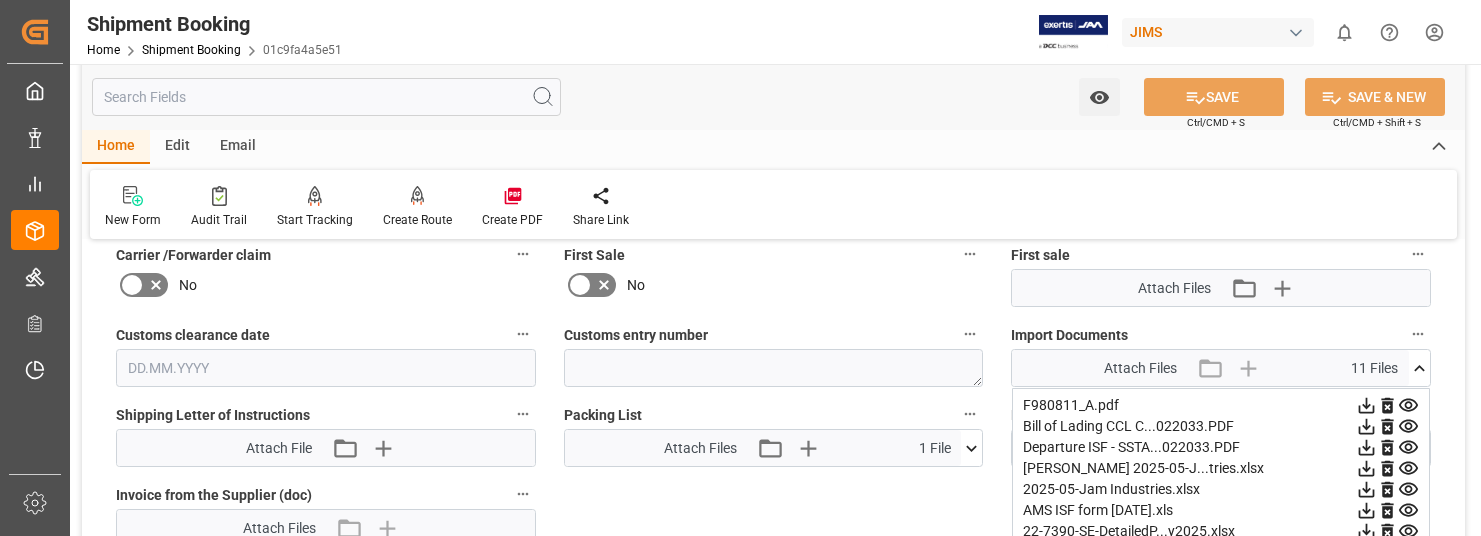 scroll, scrollTop: 1000, scrollLeft: 0, axis: vertical 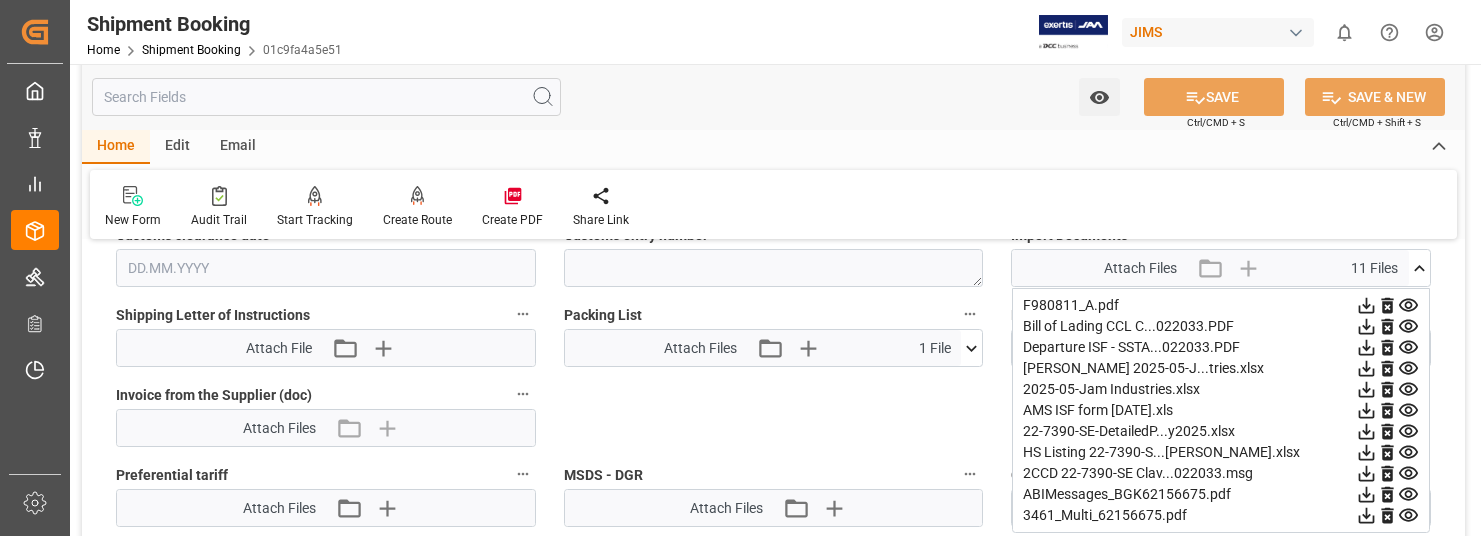click 